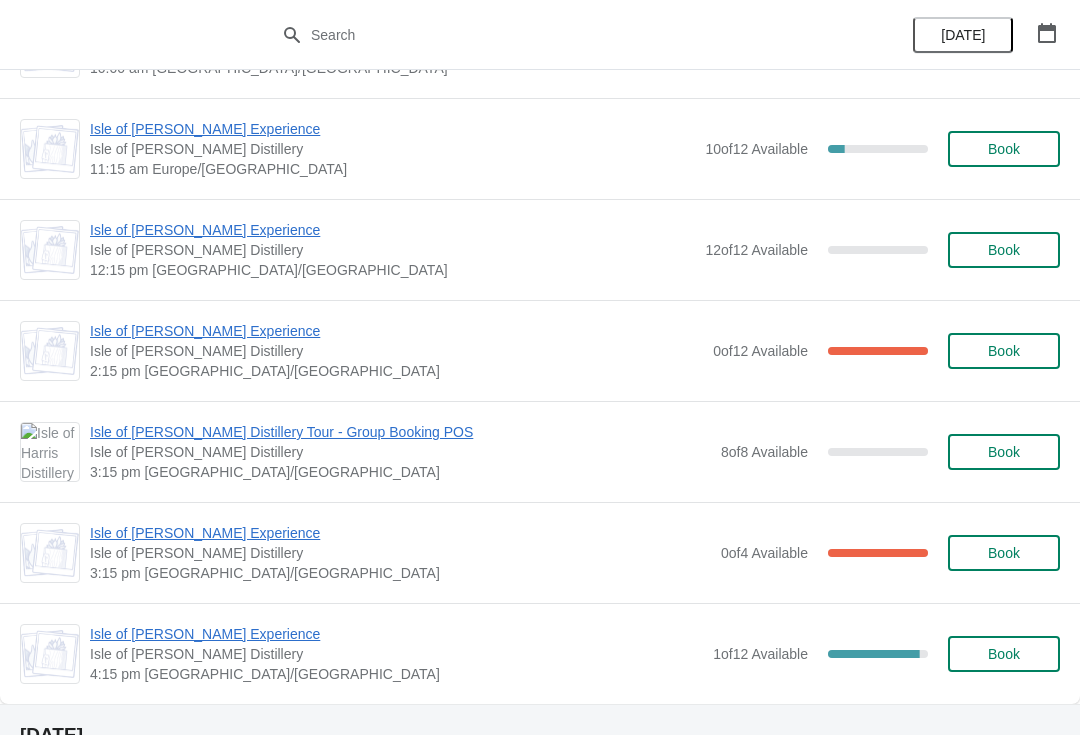 scroll, scrollTop: 1959, scrollLeft: 0, axis: vertical 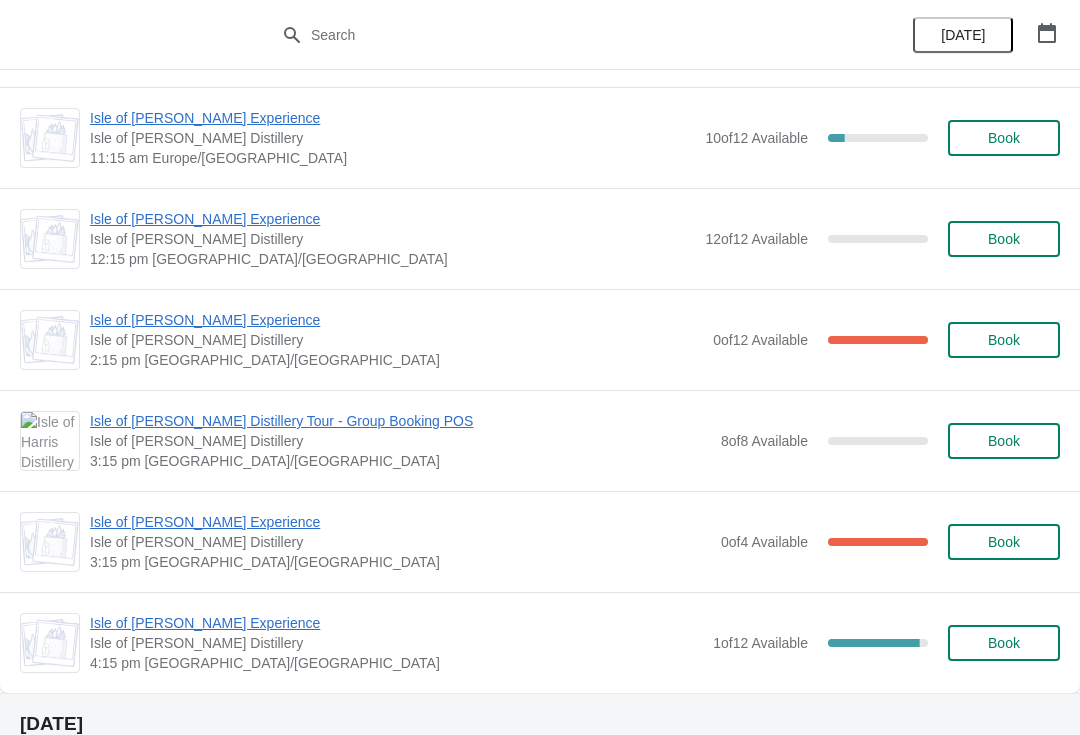 click on "Book" at bounding box center [1004, 441] 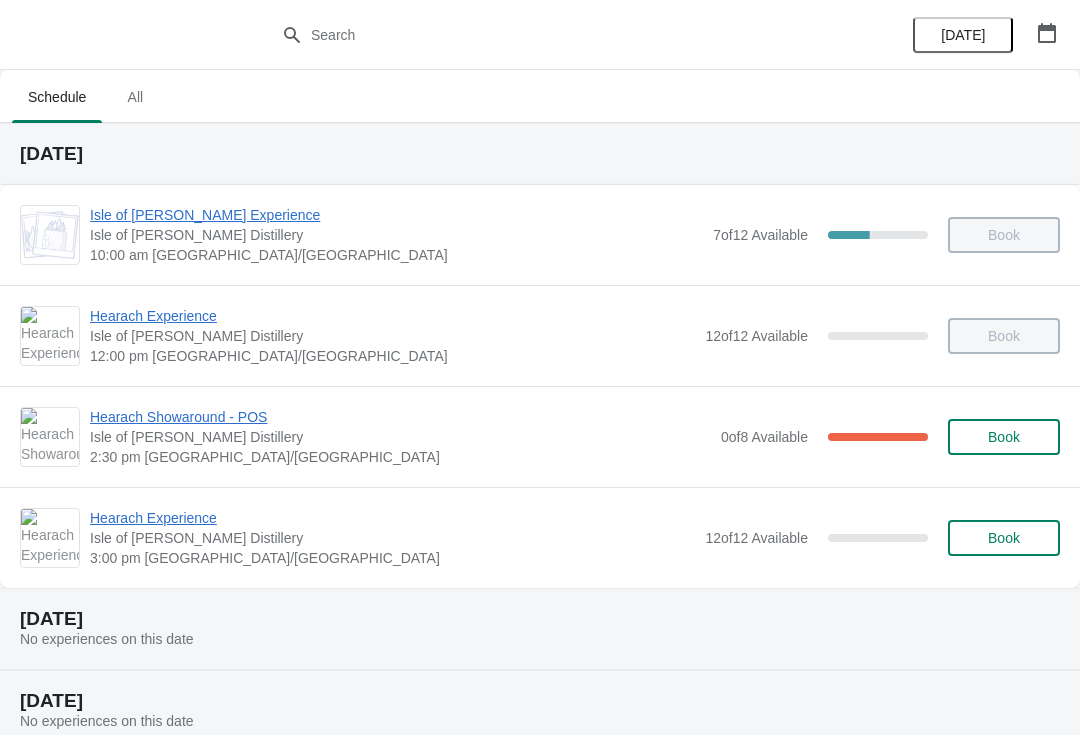 scroll, scrollTop: 1959, scrollLeft: 0, axis: vertical 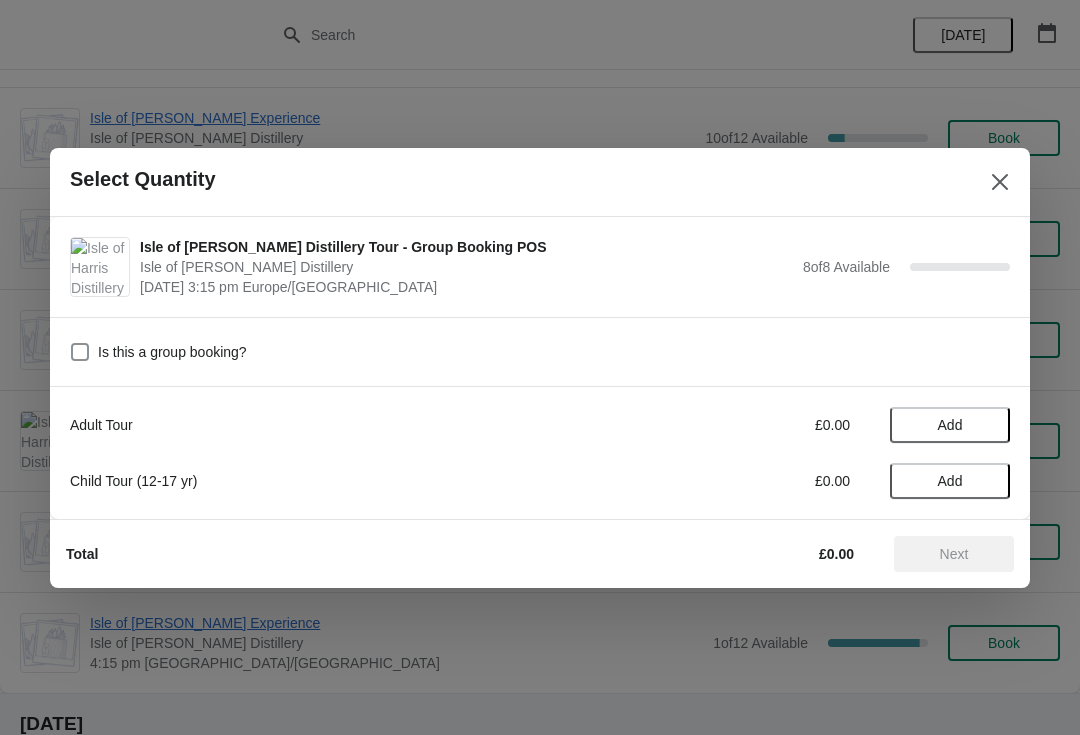 click on "Add" at bounding box center (950, 425) 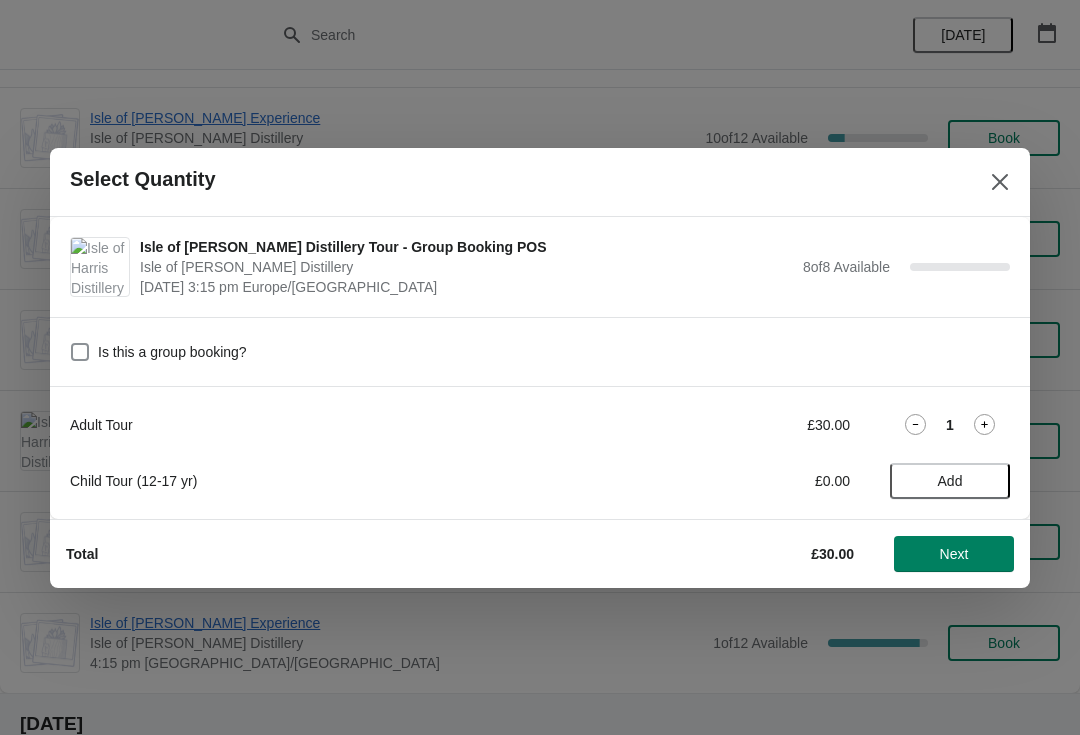 click 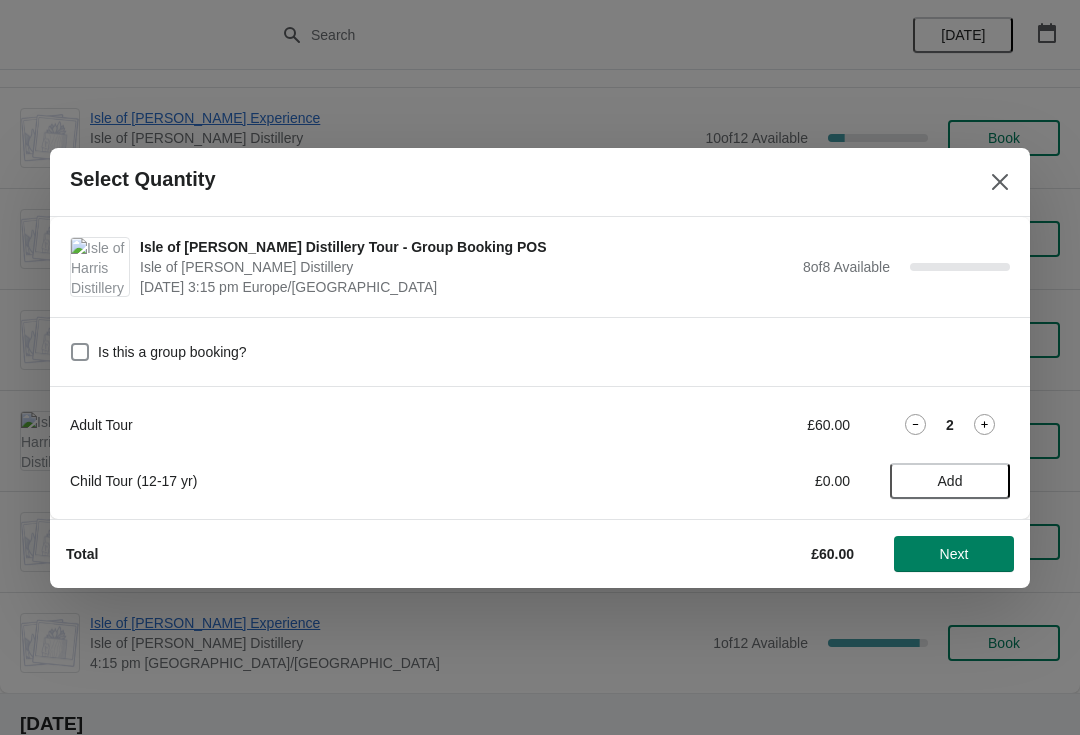 click 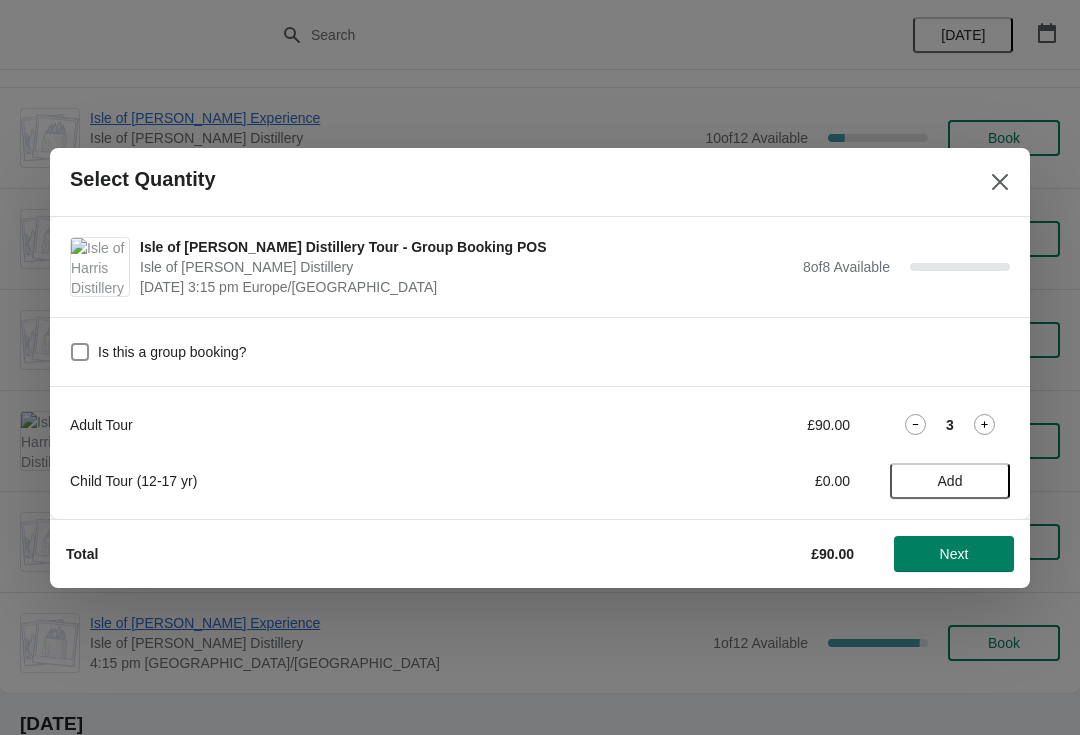 click 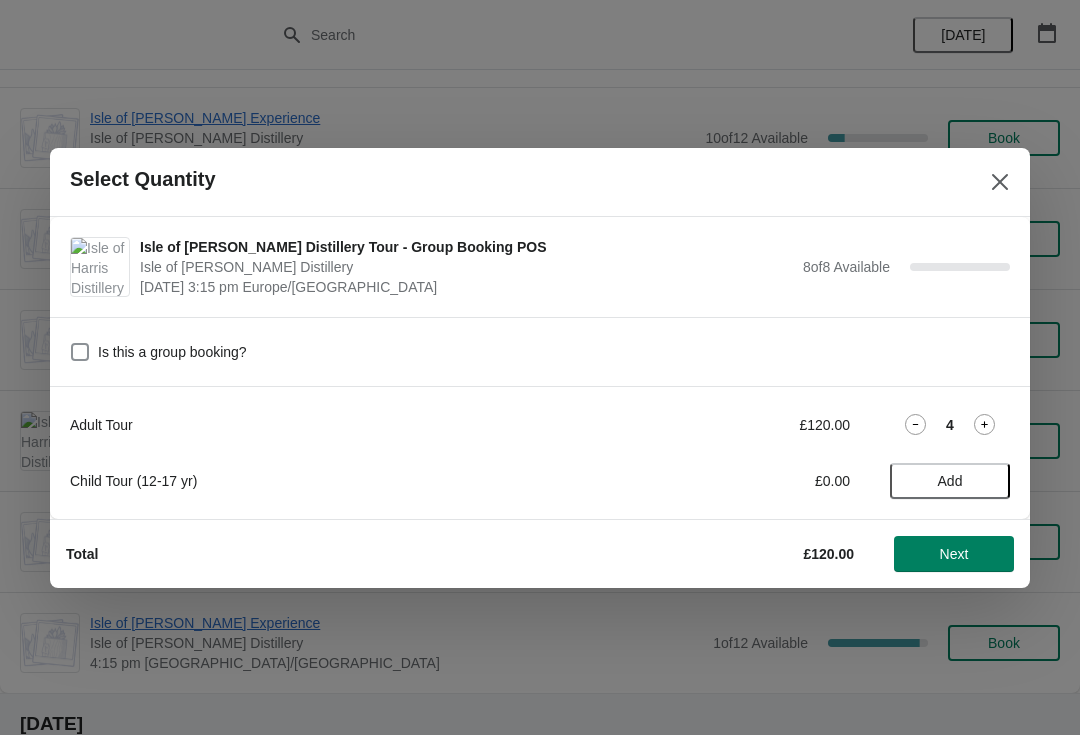 click 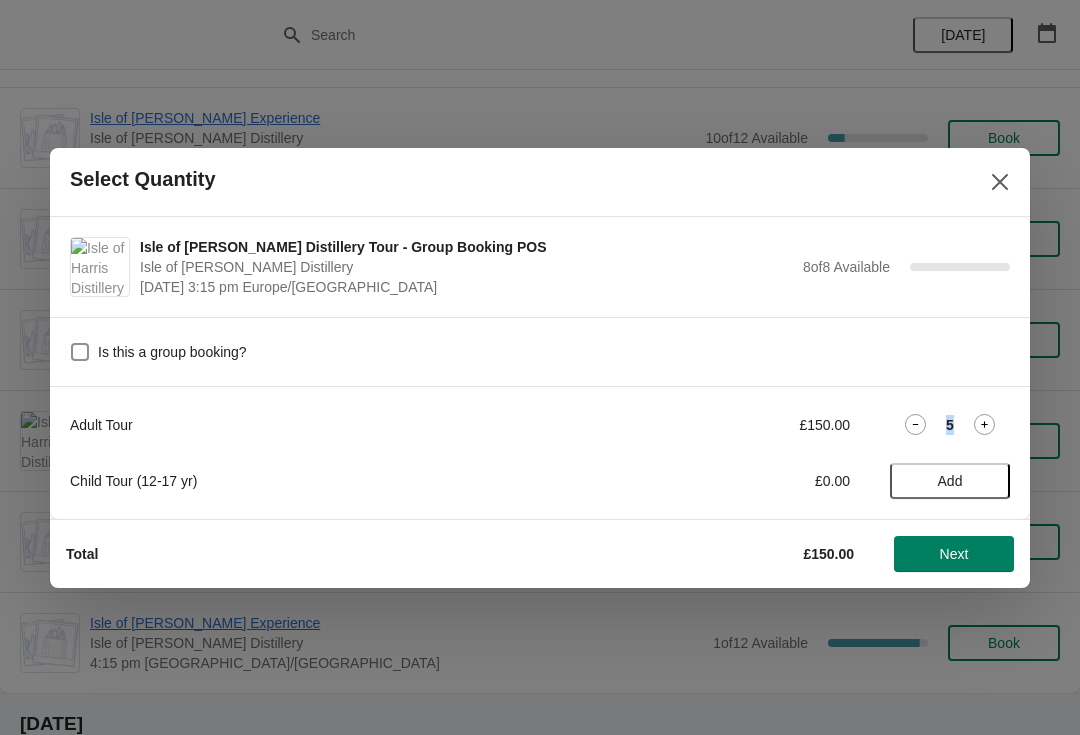 click 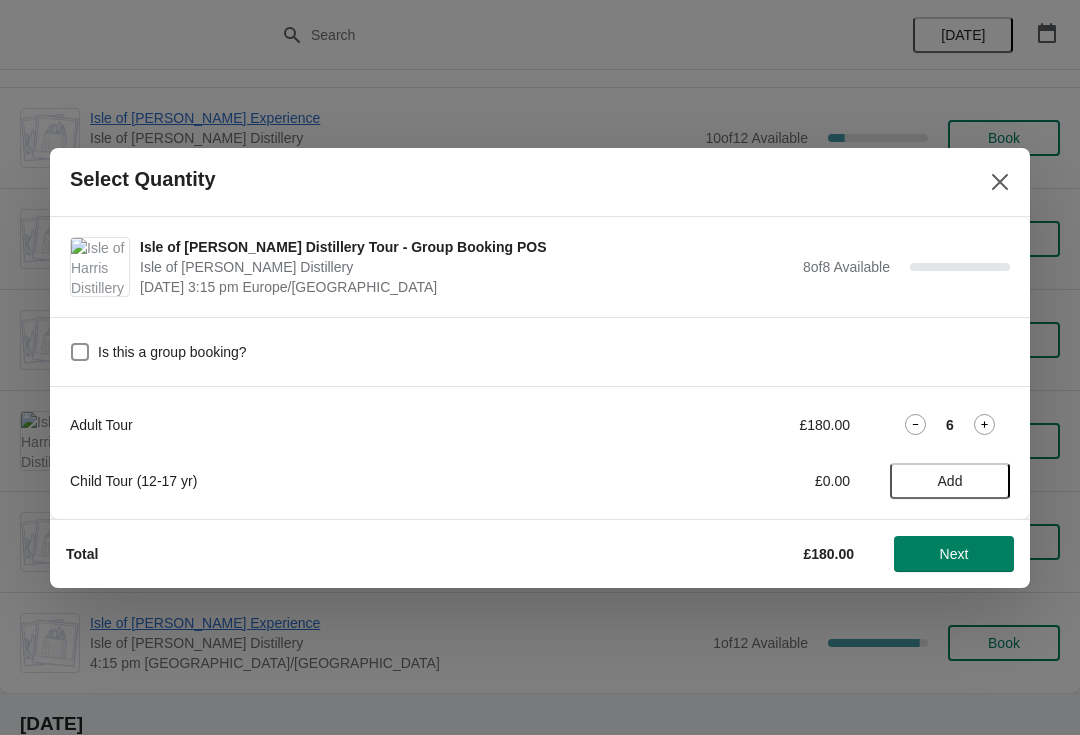 click 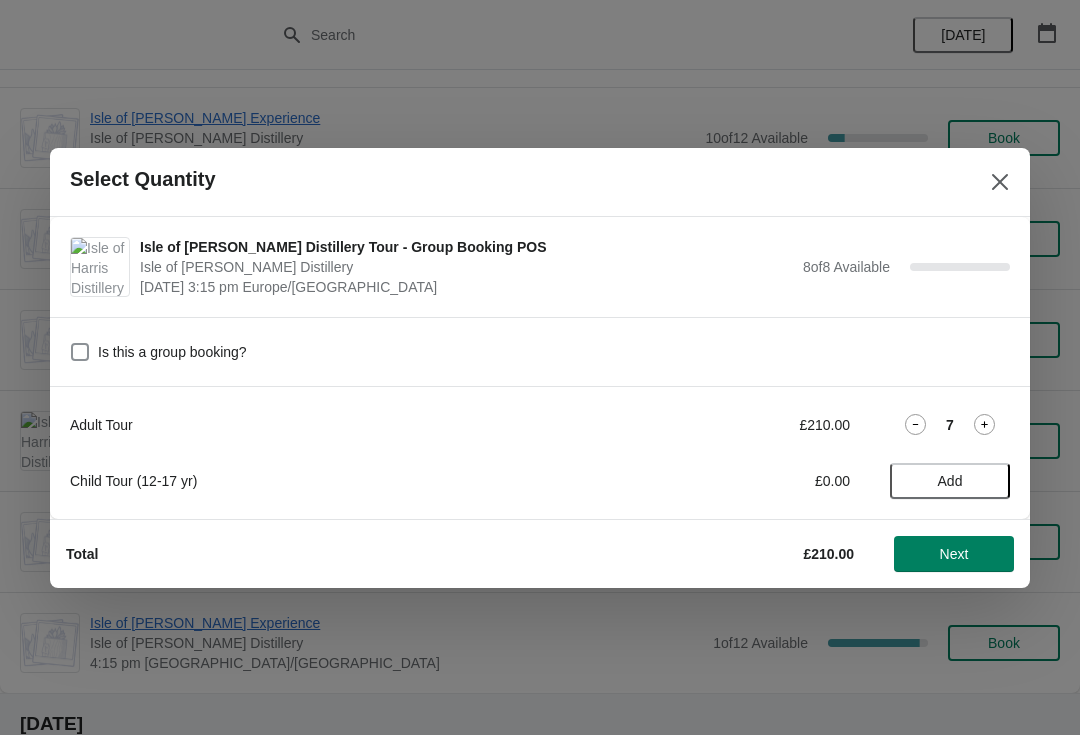 click 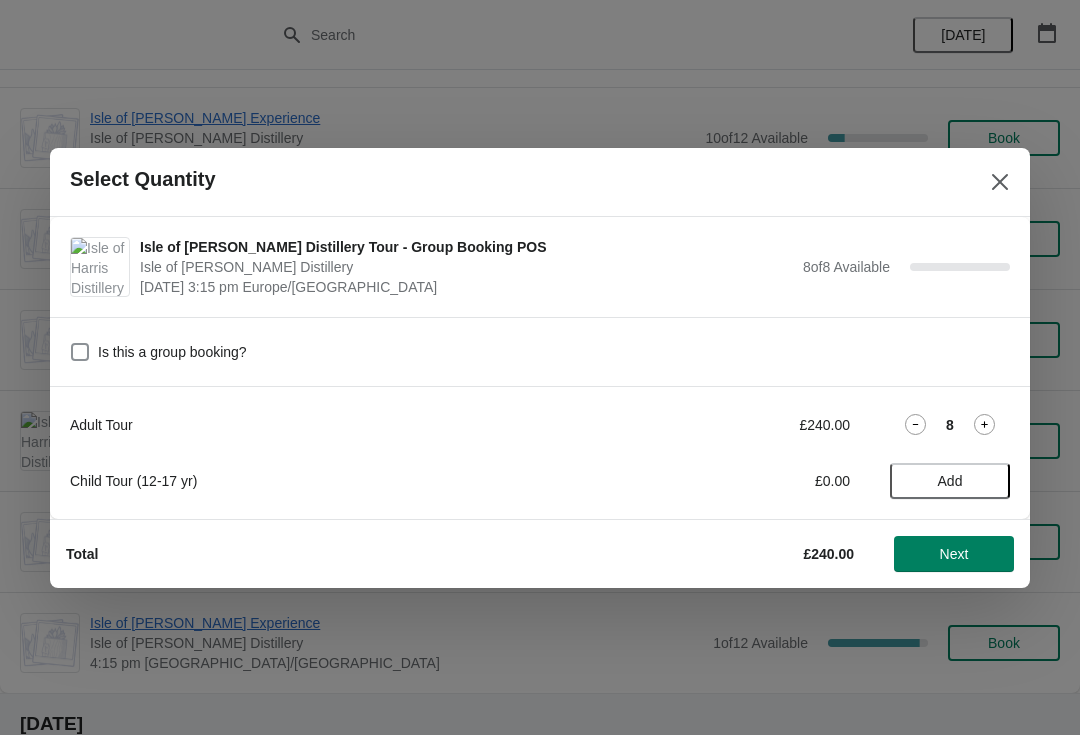 click on "Next" at bounding box center [954, 554] 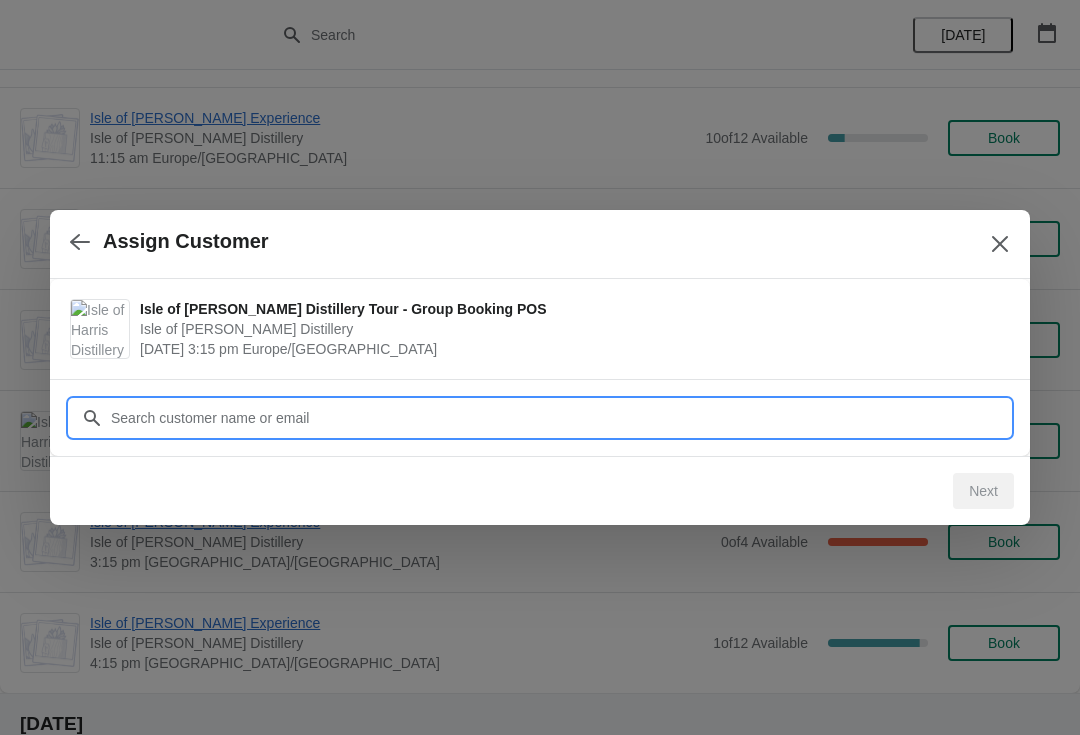 click on "Assign Customer Isle of [PERSON_NAME] Distillery Tour - Group Booking POS [GEOGRAPHIC_DATA][PERSON_NAME] [DATE] 3:15 pm [GEOGRAPHIC_DATA]/[GEOGRAPHIC_DATA] Customer Next" at bounding box center [540, 1786] 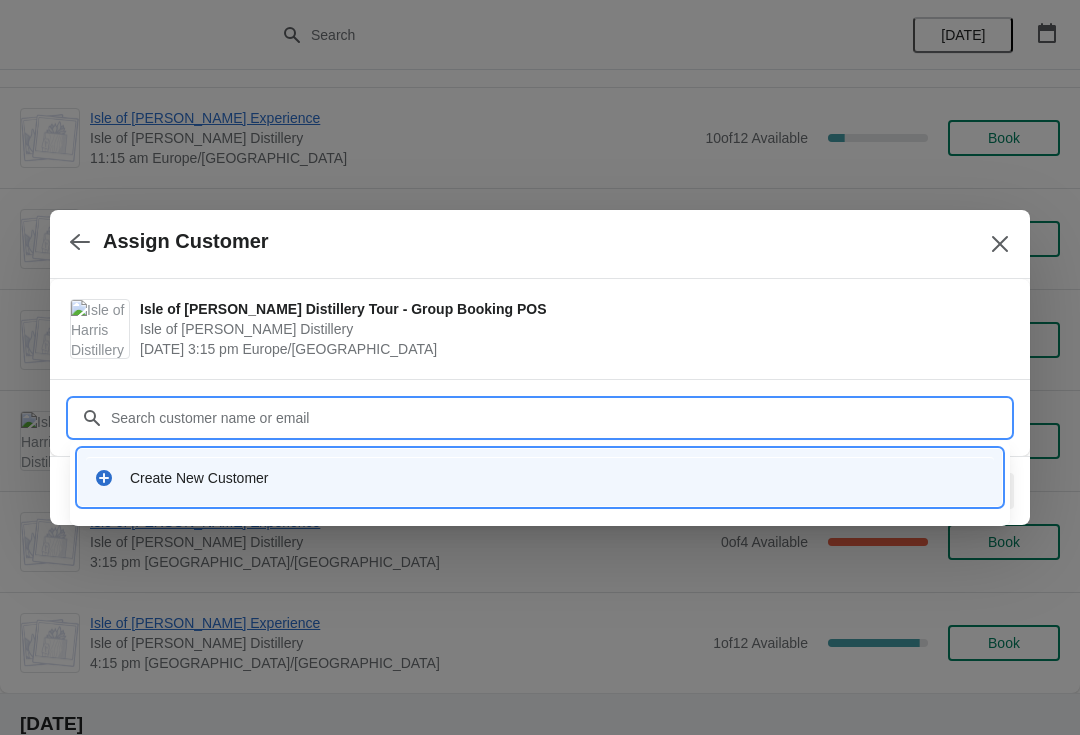 click on "Create New Customer" at bounding box center (558, 478) 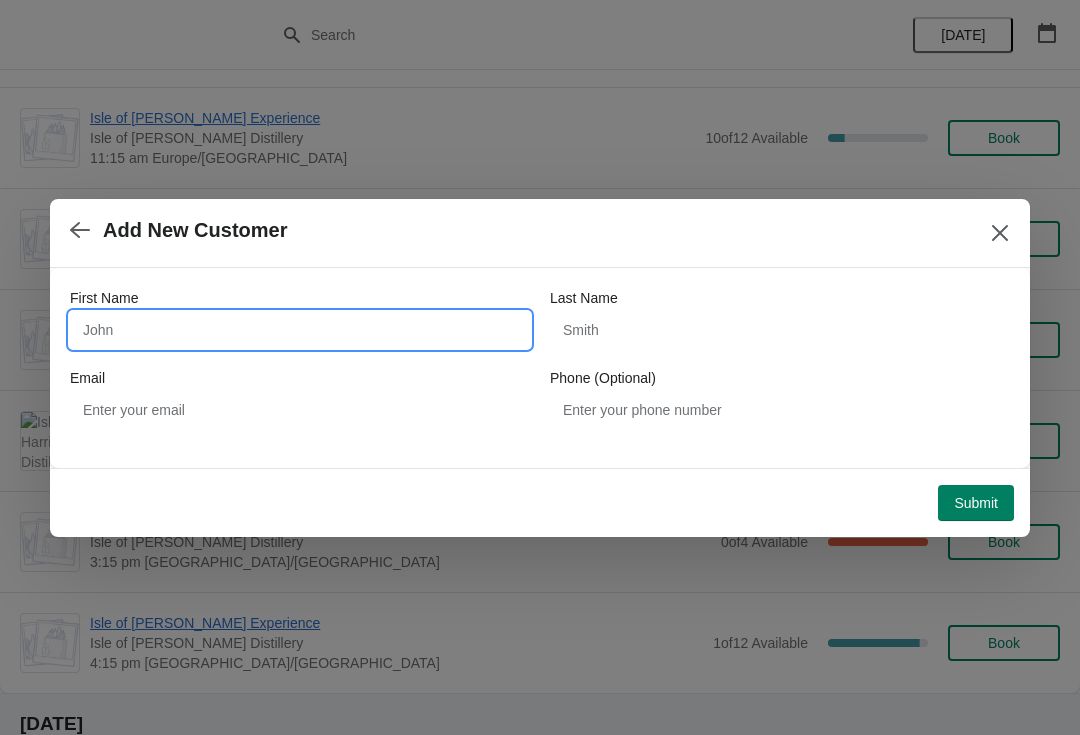 click on "First Name" at bounding box center [300, 330] 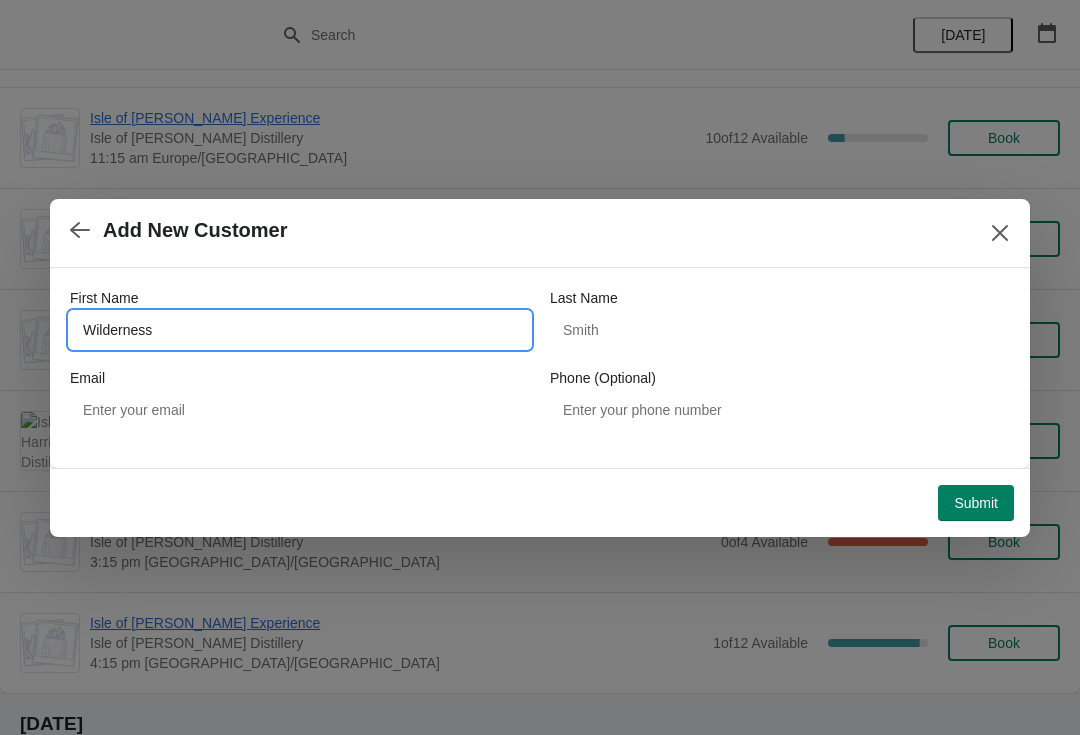 type on "Wilderness" 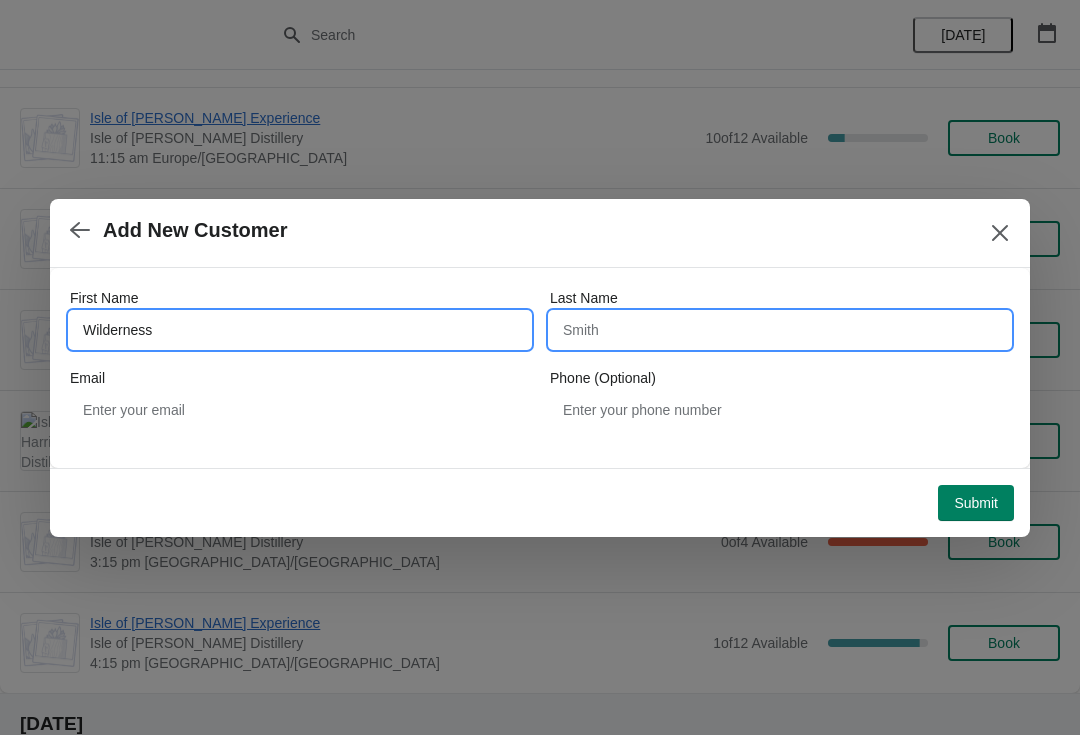 click on "Last Name" at bounding box center [780, 330] 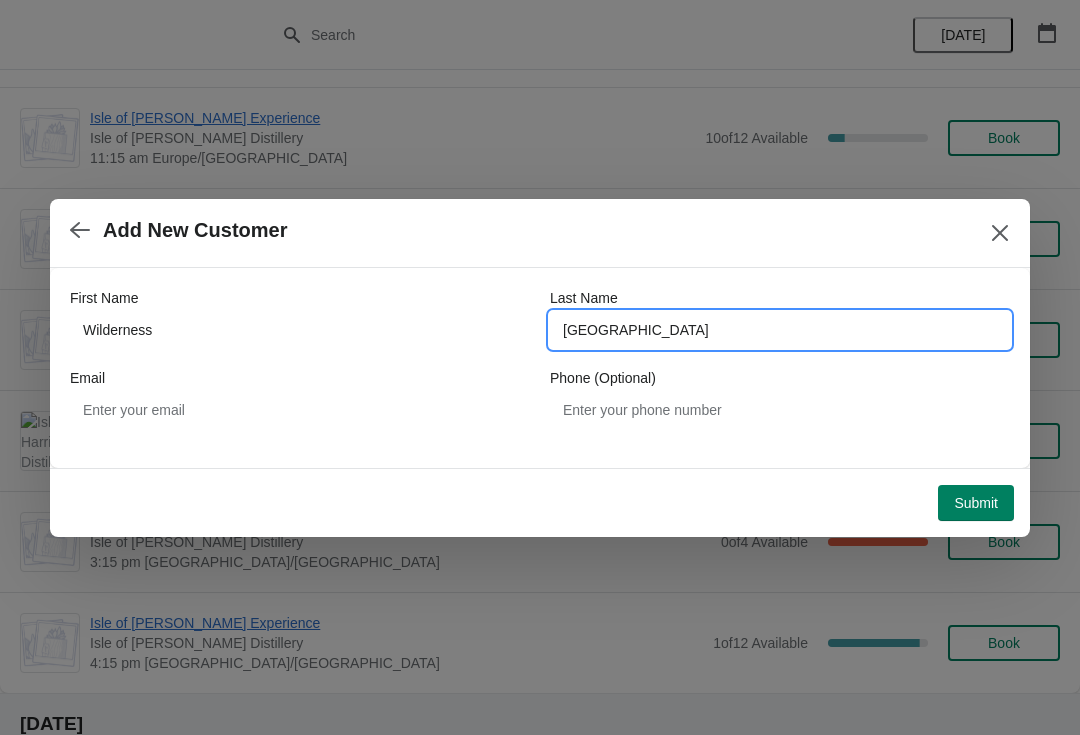 type on "[GEOGRAPHIC_DATA]" 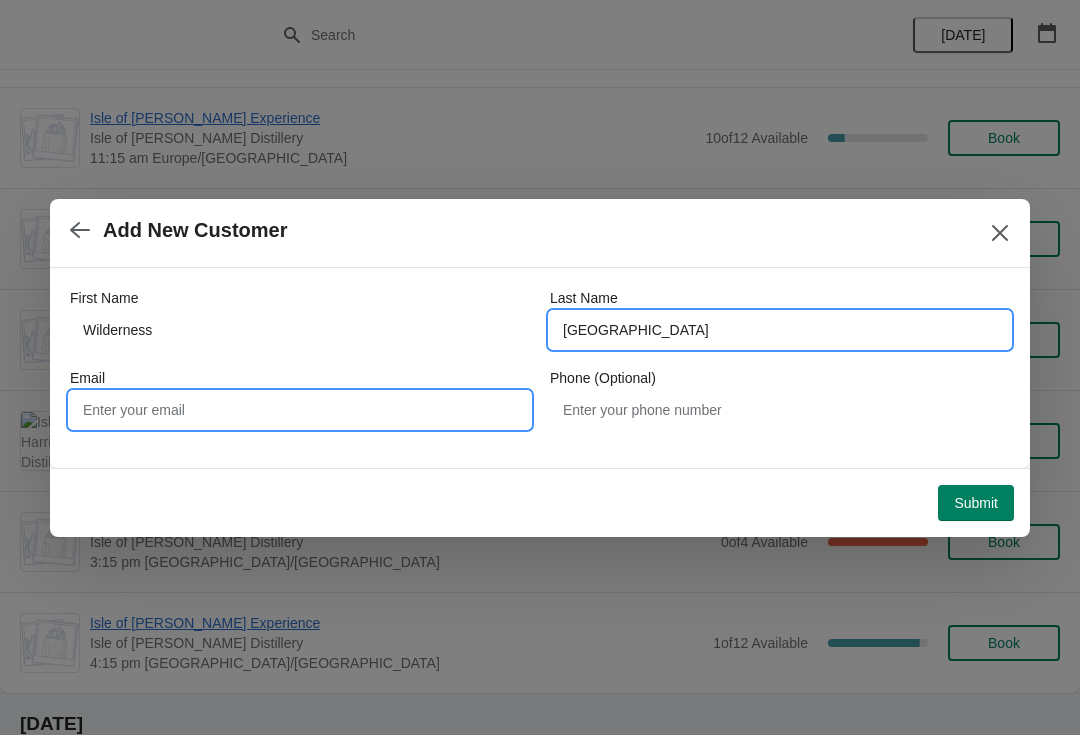click on "Email" at bounding box center [300, 410] 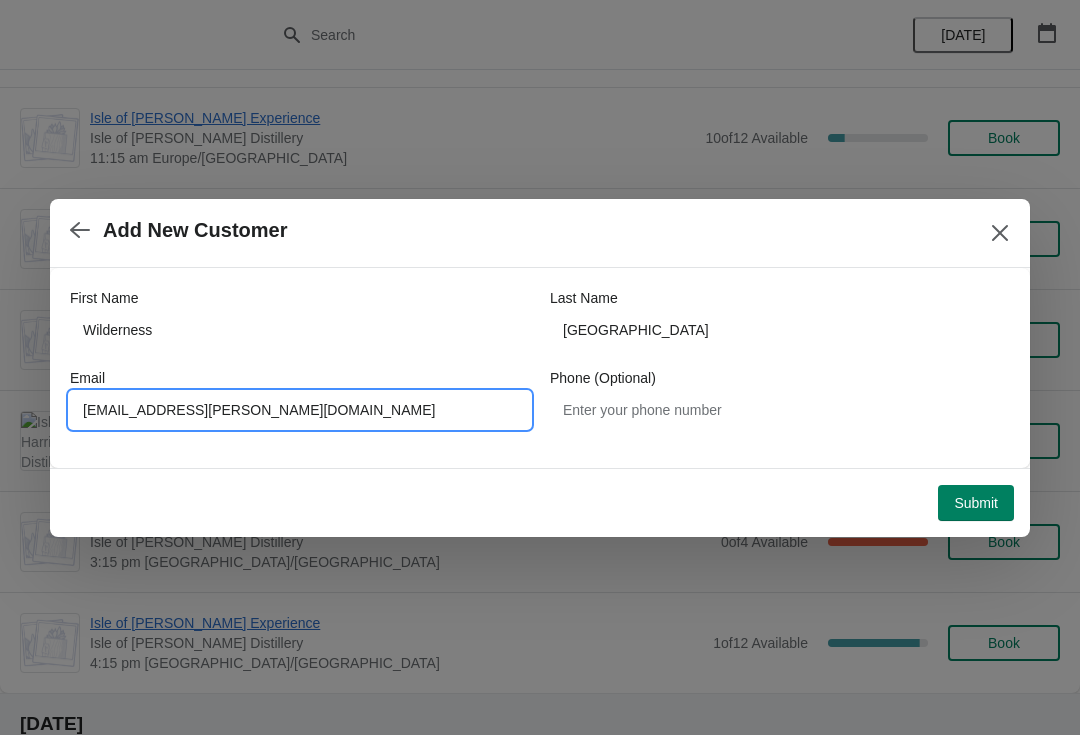 type on "[EMAIL_ADDRESS][PERSON_NAME][DOMAIN_NAME]" 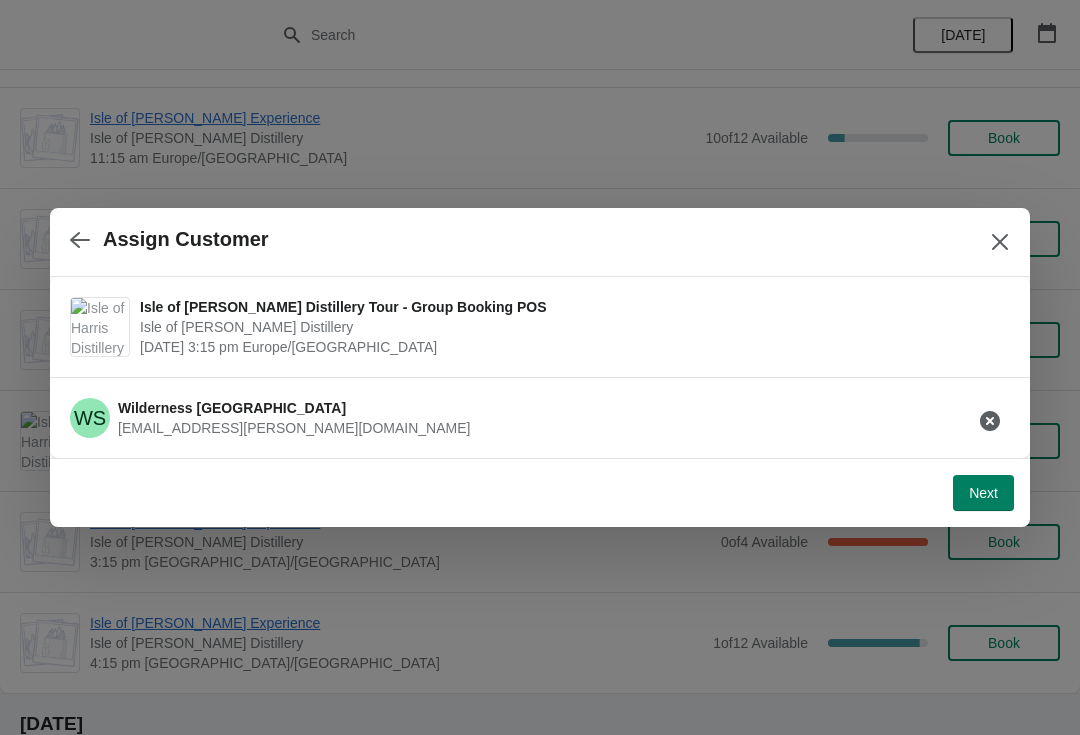 click on "Next" at bounding box center [983, 493] 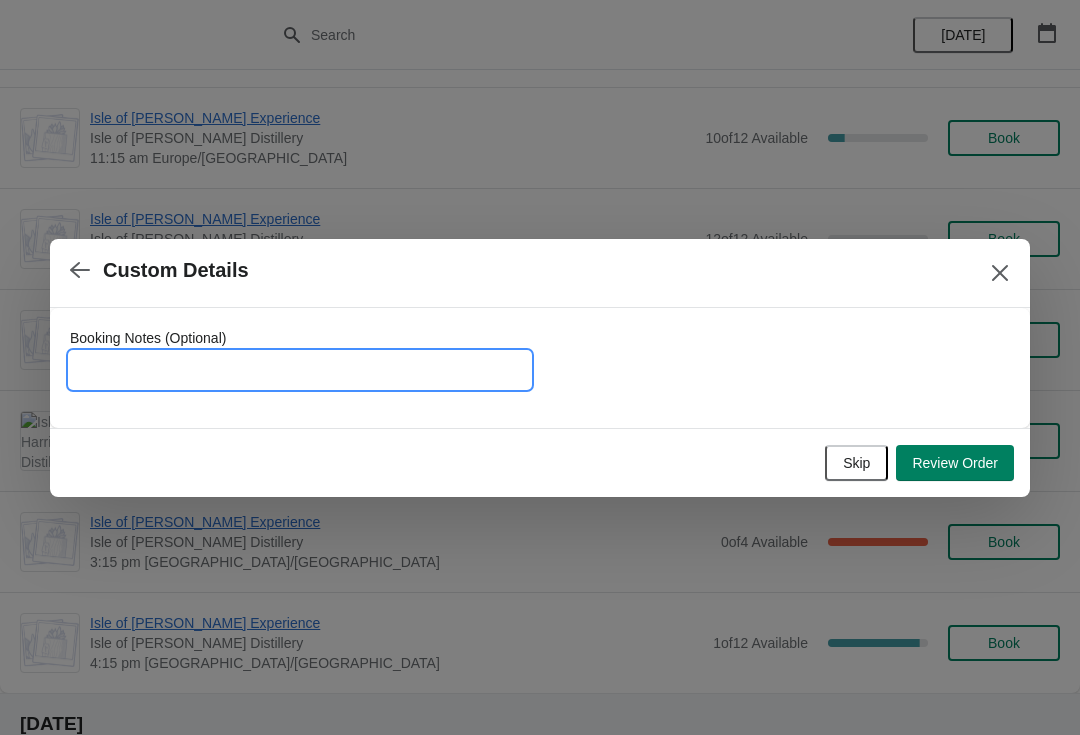 click on "Booking Notes (Optional)" at bounding box center (300, 370) 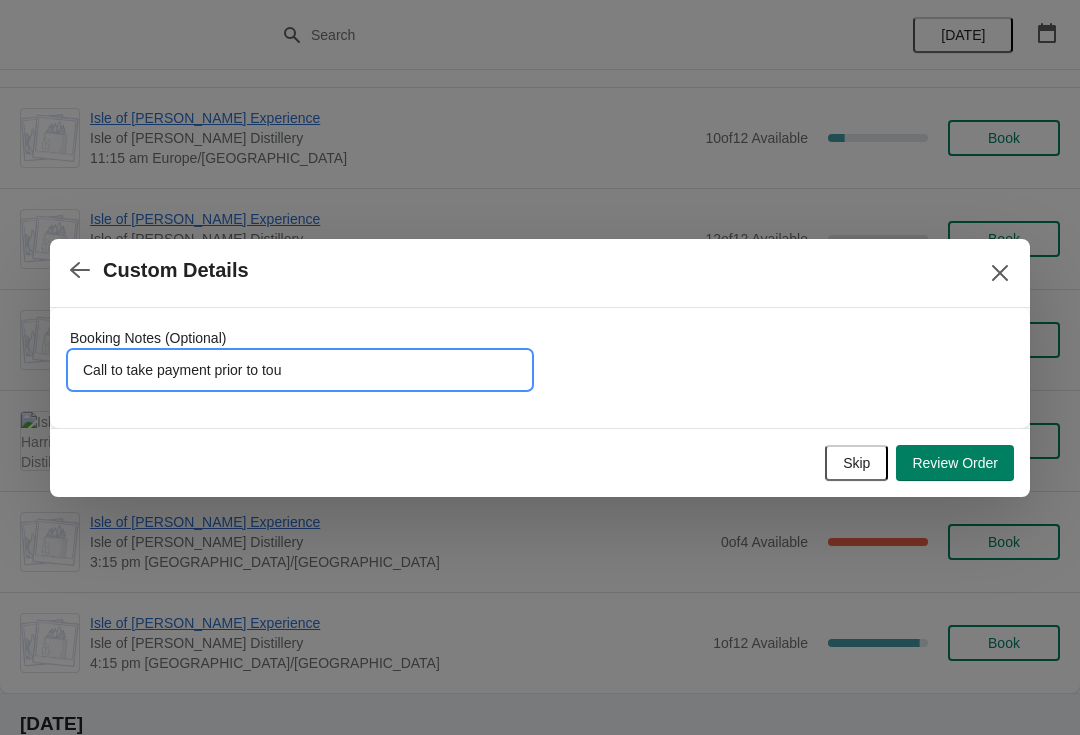 type on "Call to take payment prior to tour" 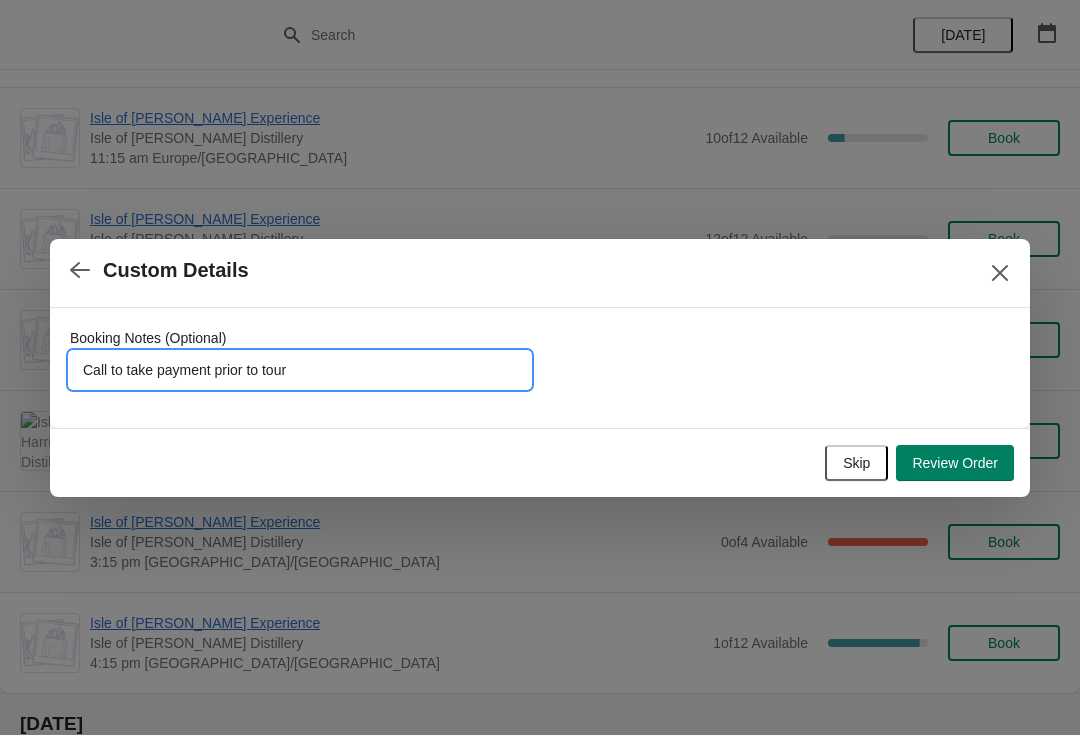 click on "Review Order" at bounding box center (955, 463) 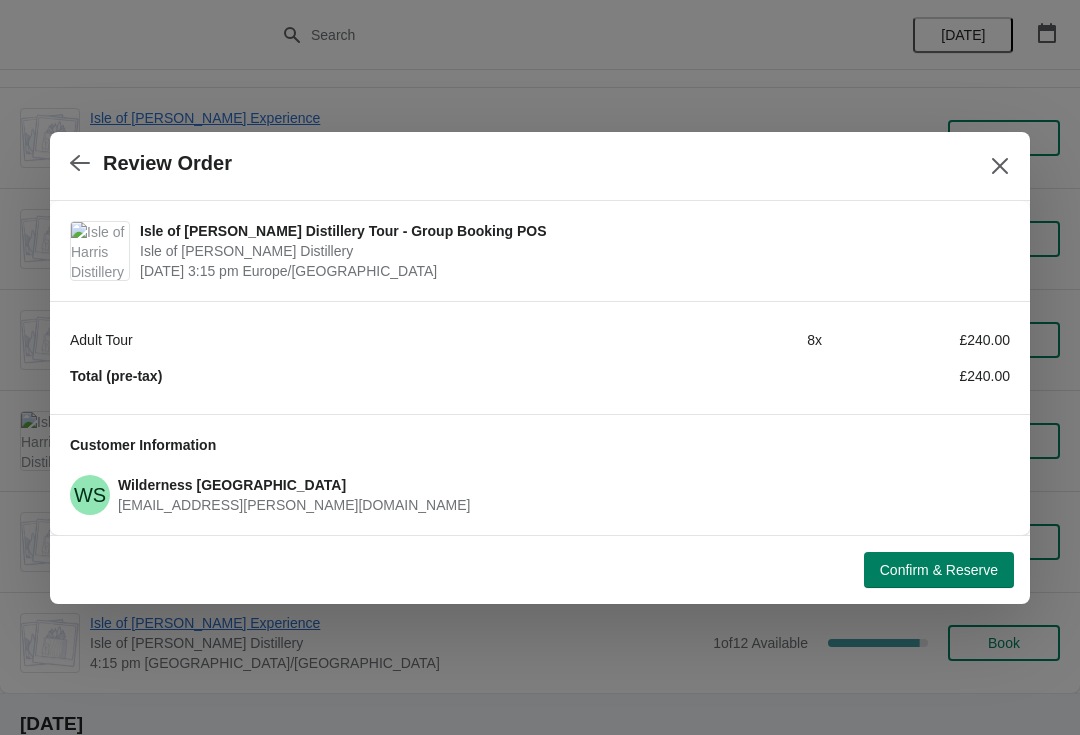 click on "Confirm & Reserve" at bounding box center (939, 570) 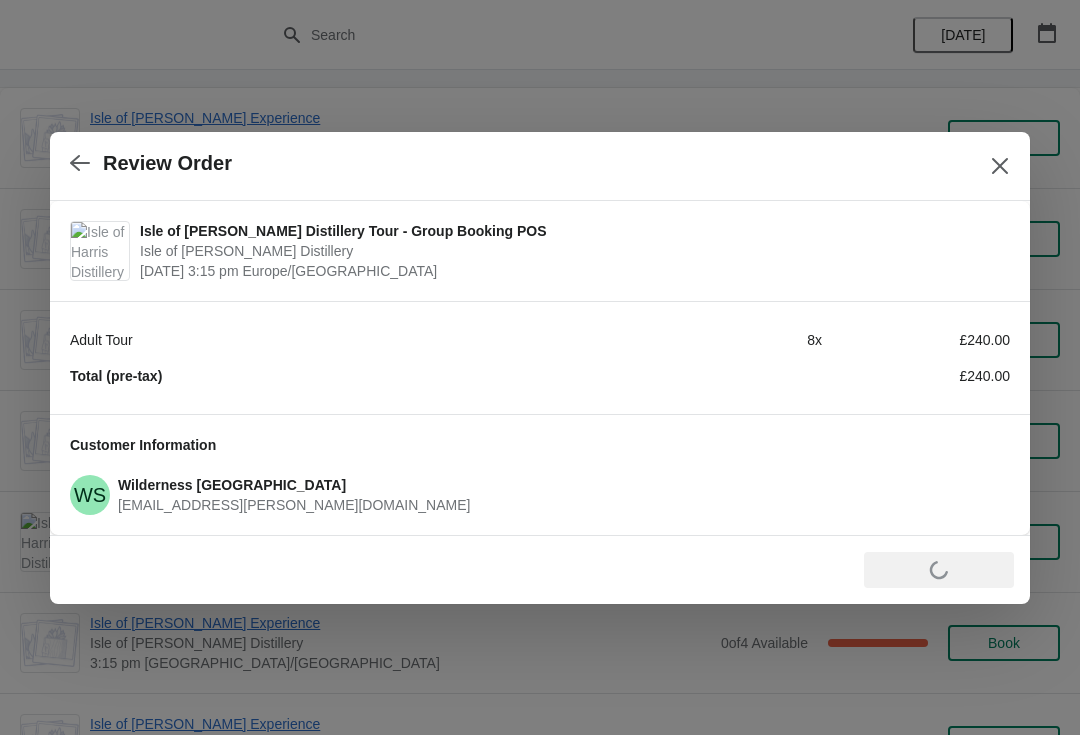 scroll, scrollTop: 1959, scrollLeft: 0, axis: vertical 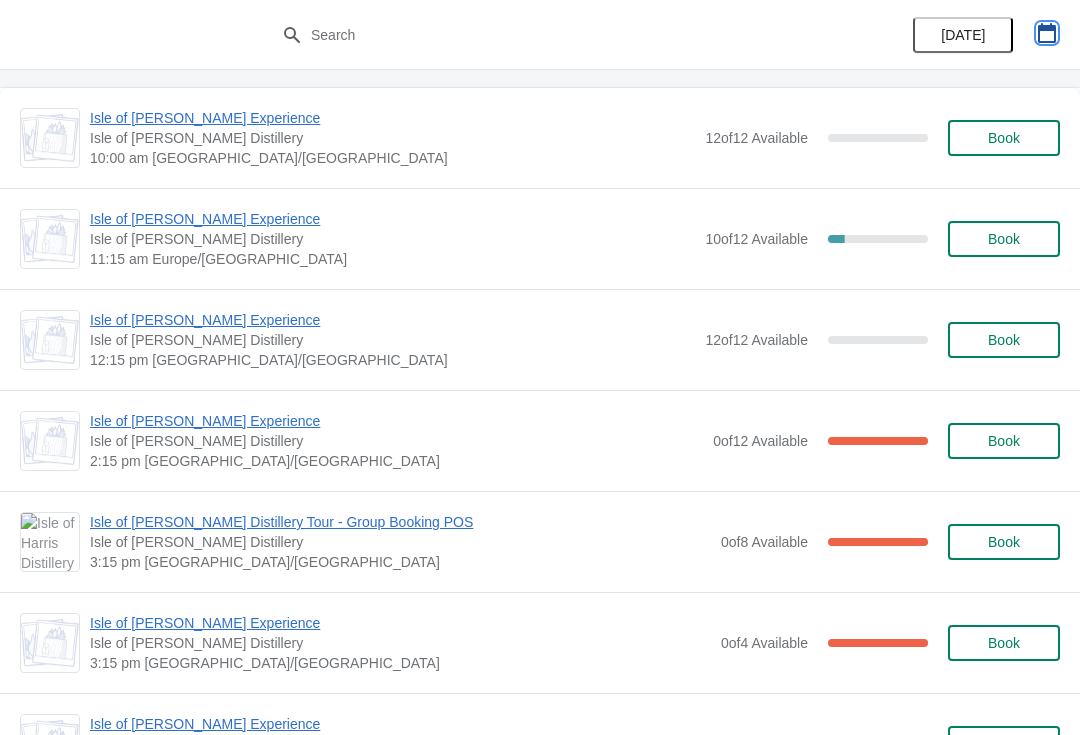 click 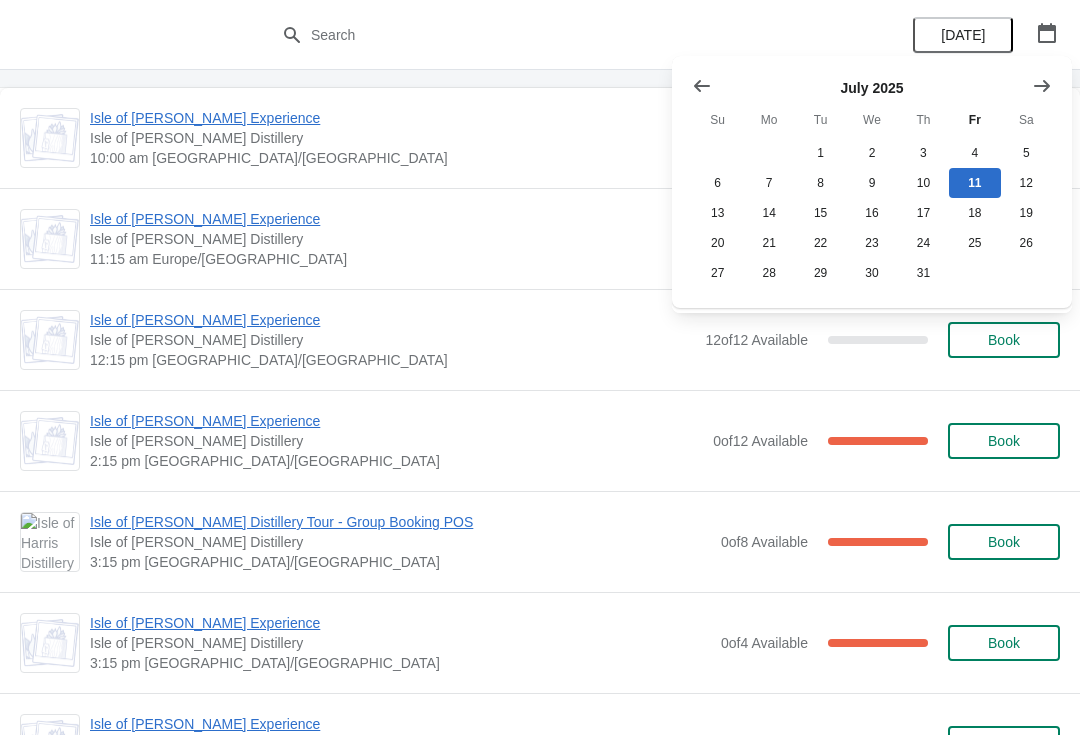 click at bounding box center (1042, 86) 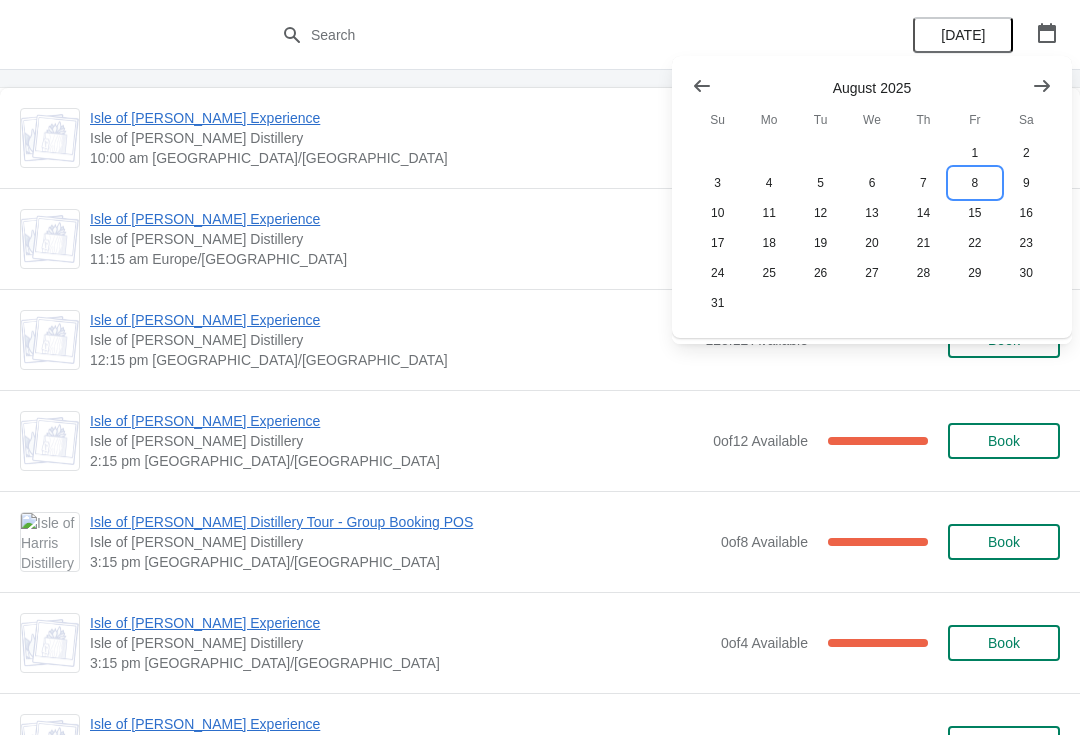 click on "8" at bounding box center [974, 183] 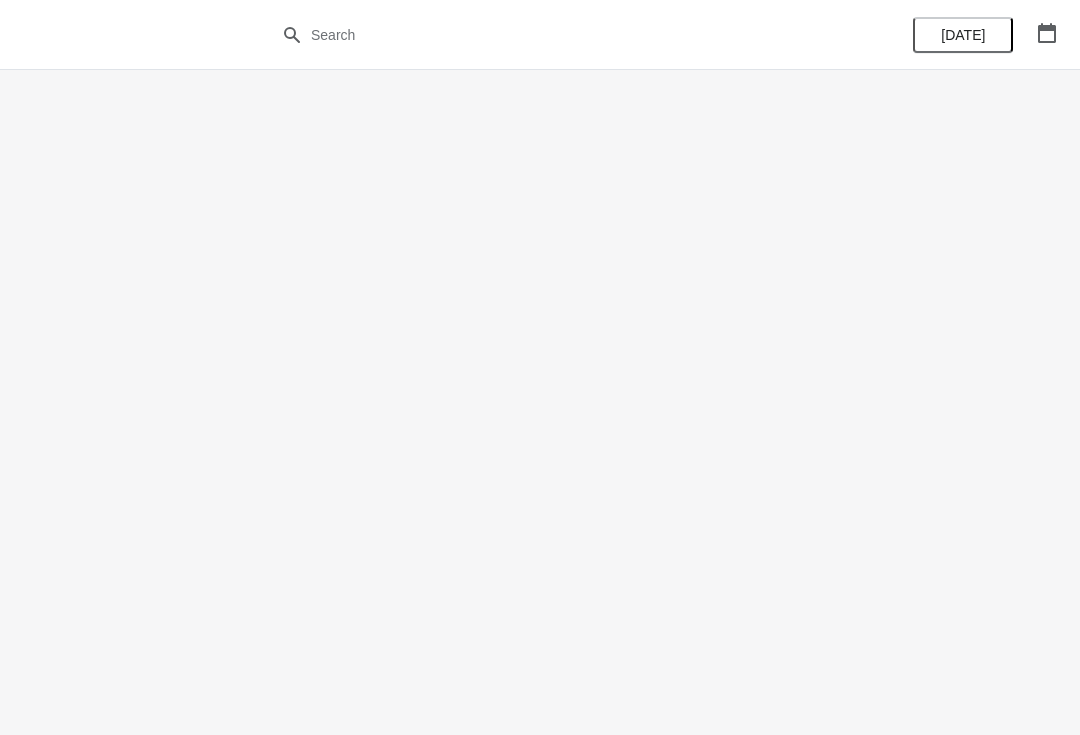 scroll, scrollTop: 0, scrollLeft: 0, axis: both 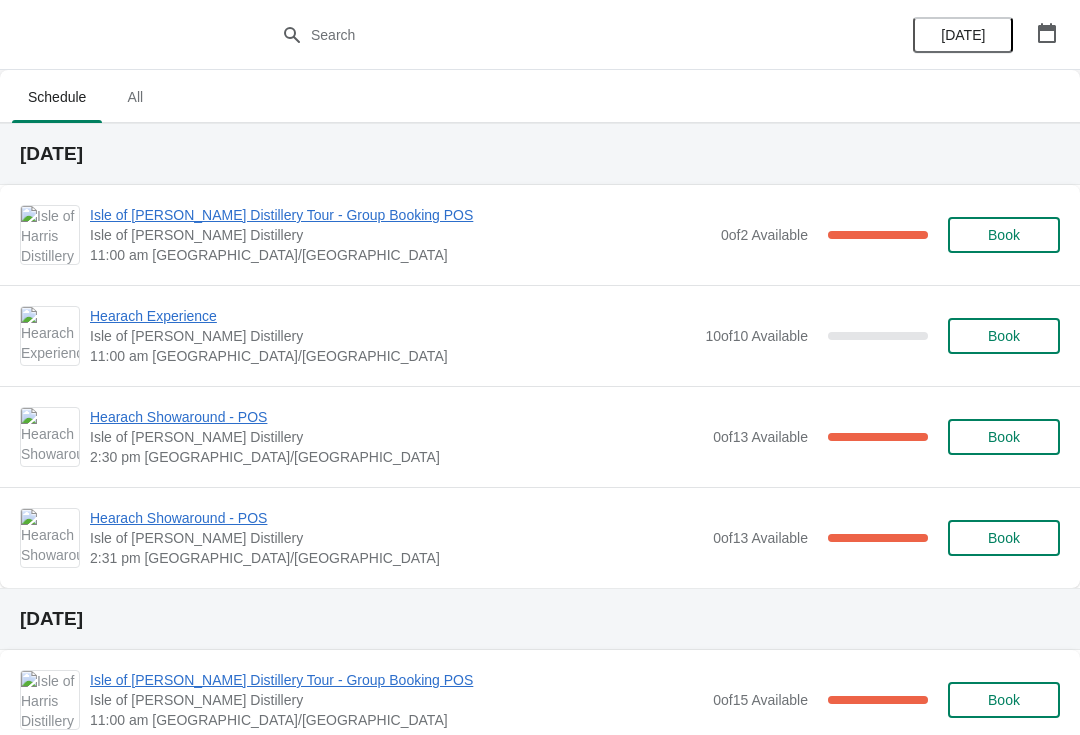 click 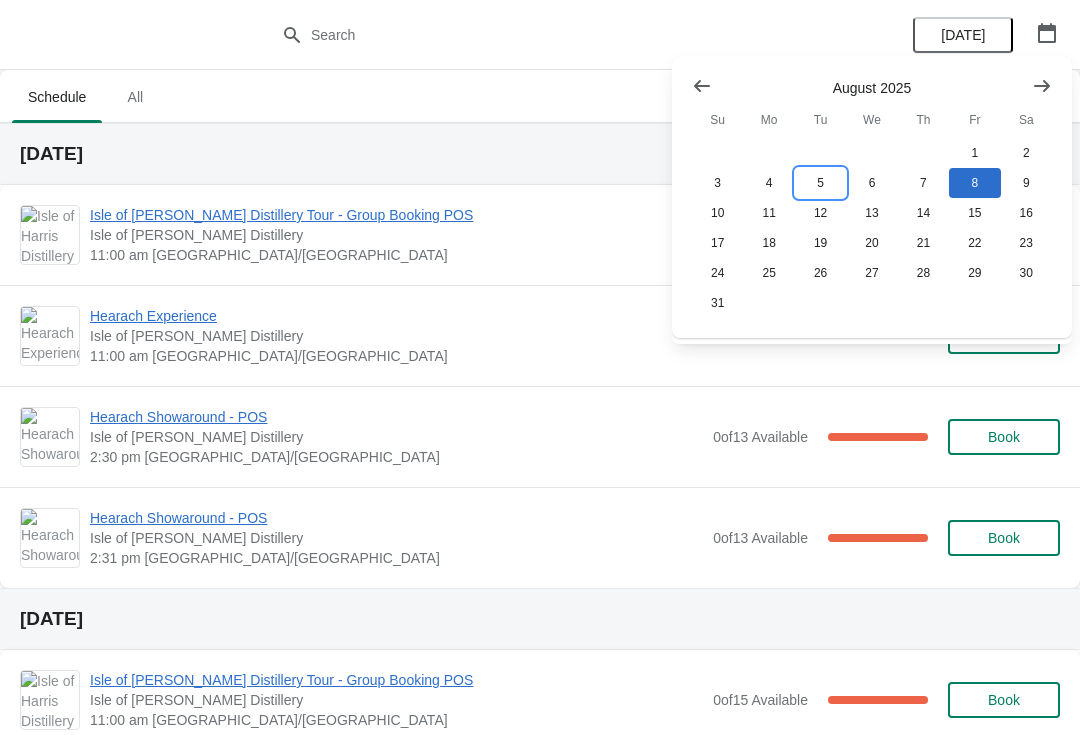 click on "5" at bounding box center (820, 183) 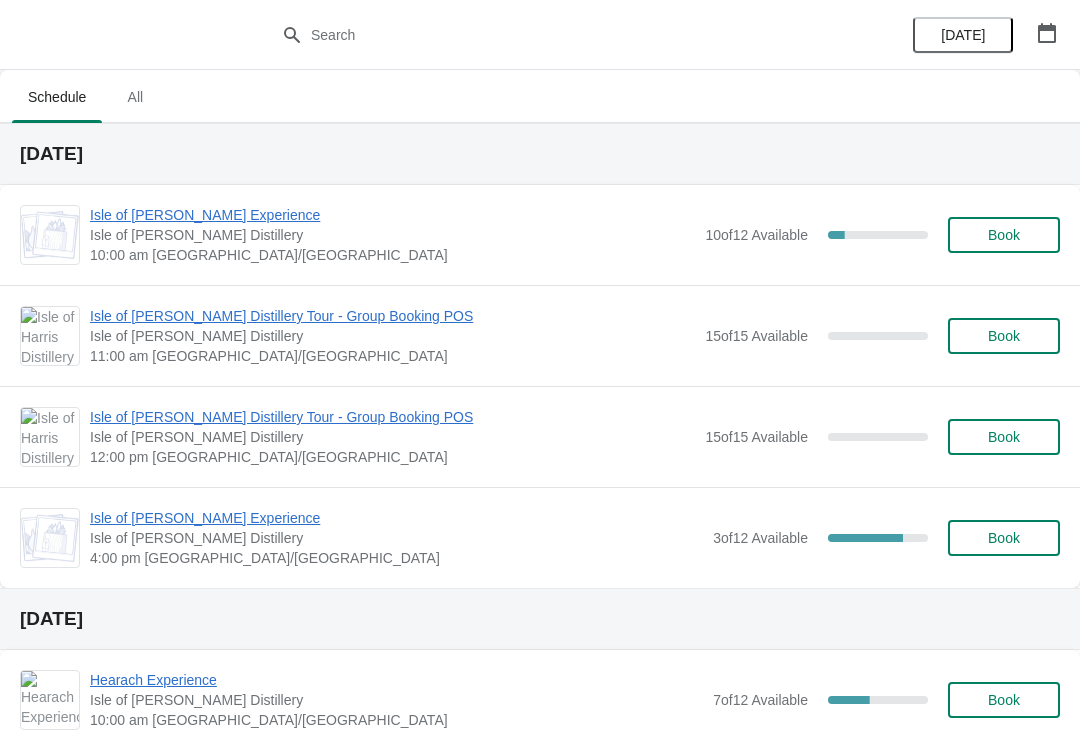 click on "Book" at bounding box center (1004, 538) 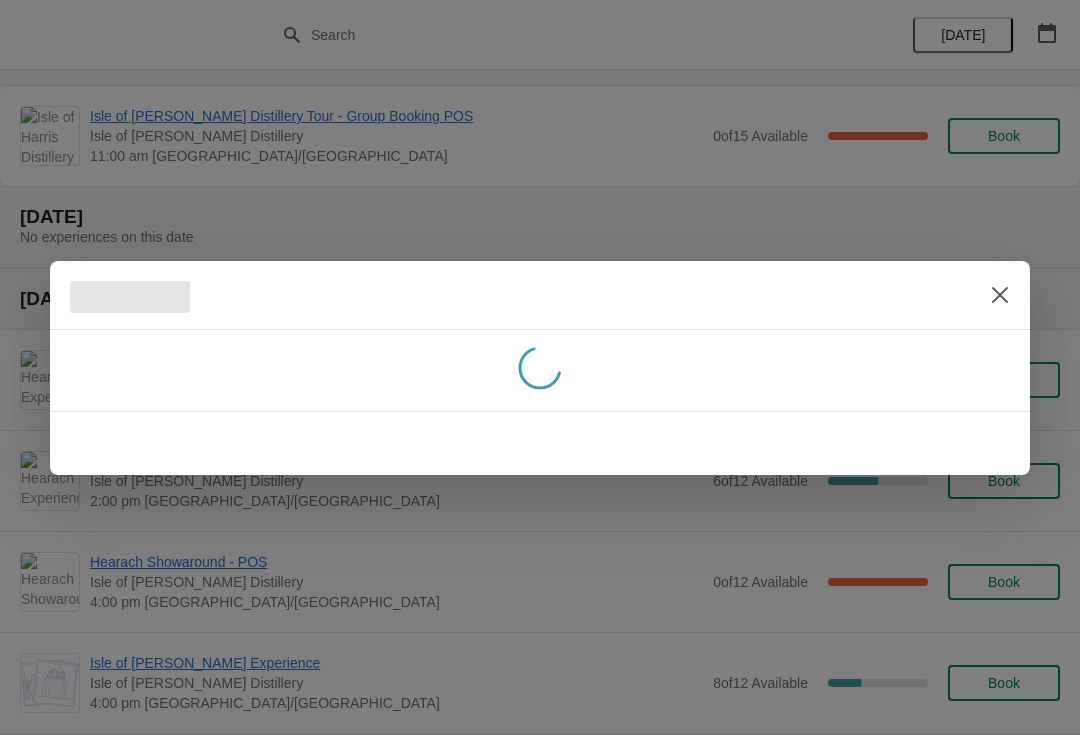 scroll, scrollTop: 0, scrollLeft: 0, axis: both 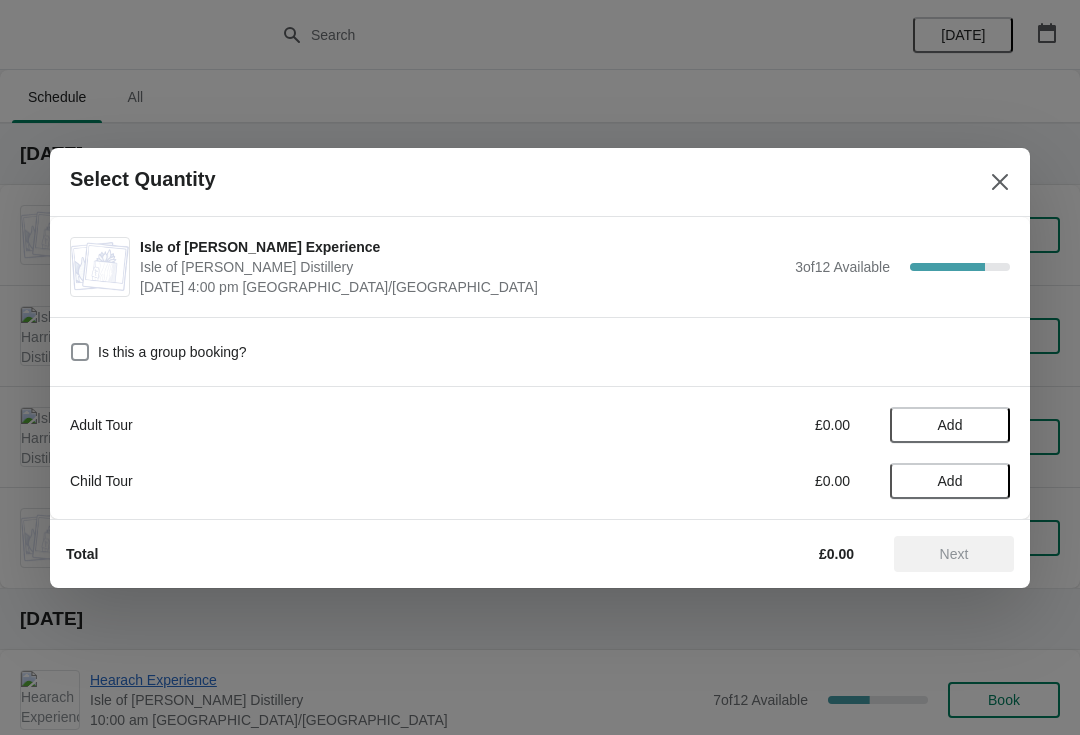 click on "Add" at bounding box center [950, 425] 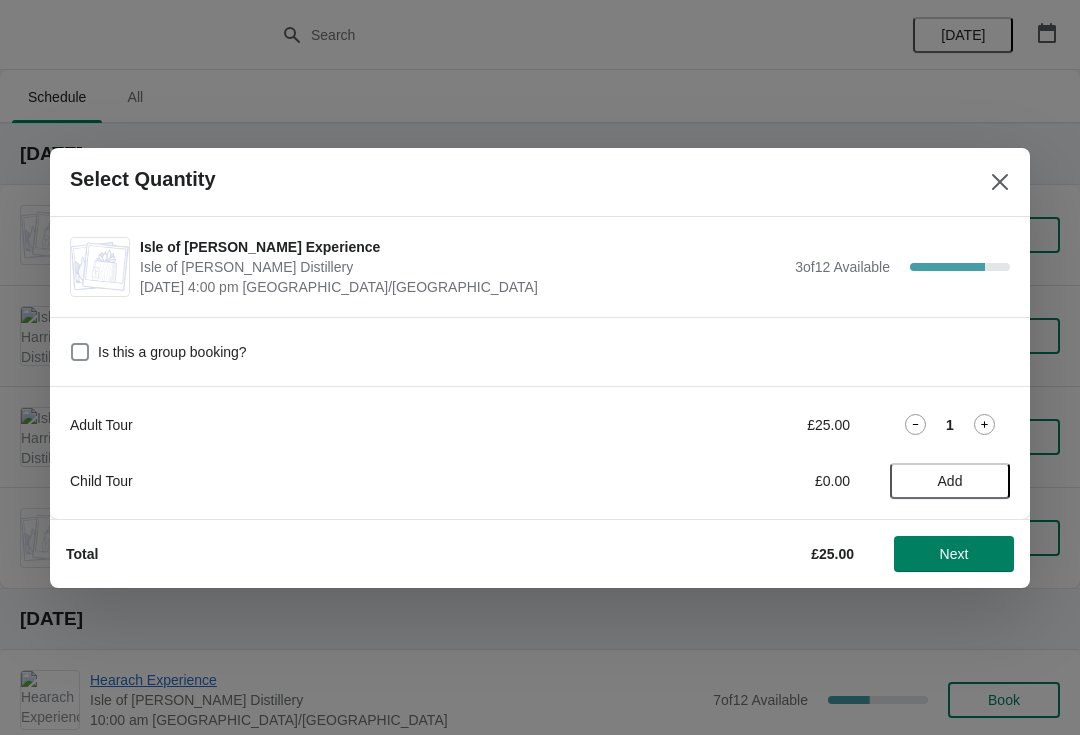 click 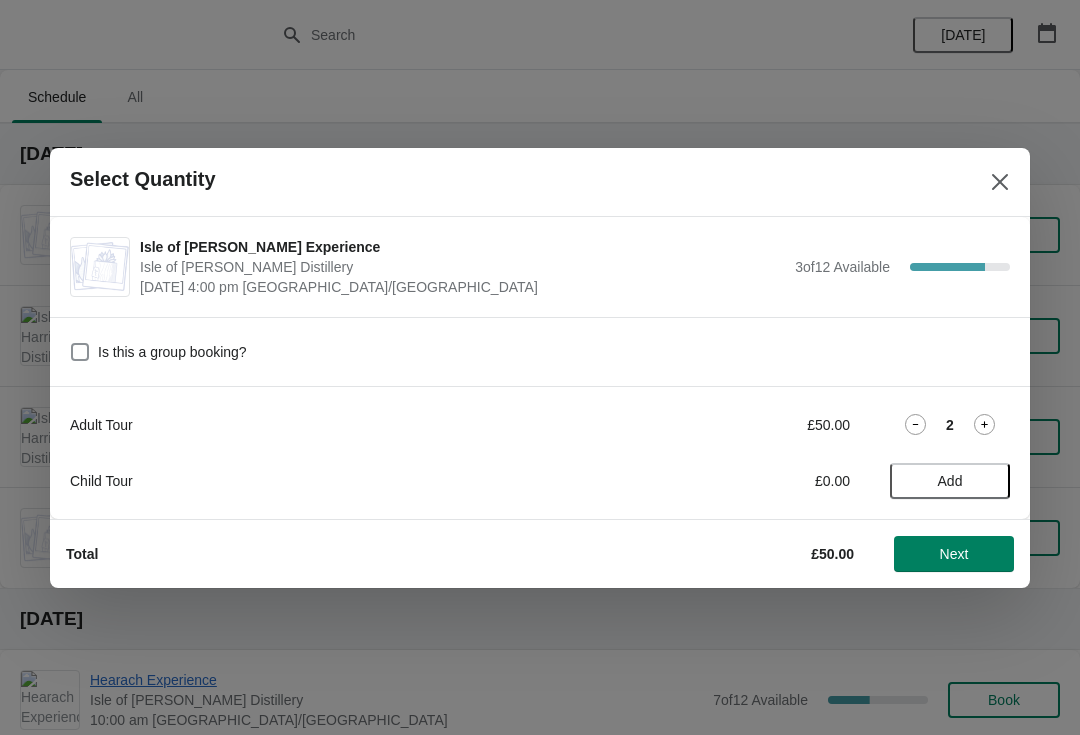 click on "Next" at bounding box center (954, 554) 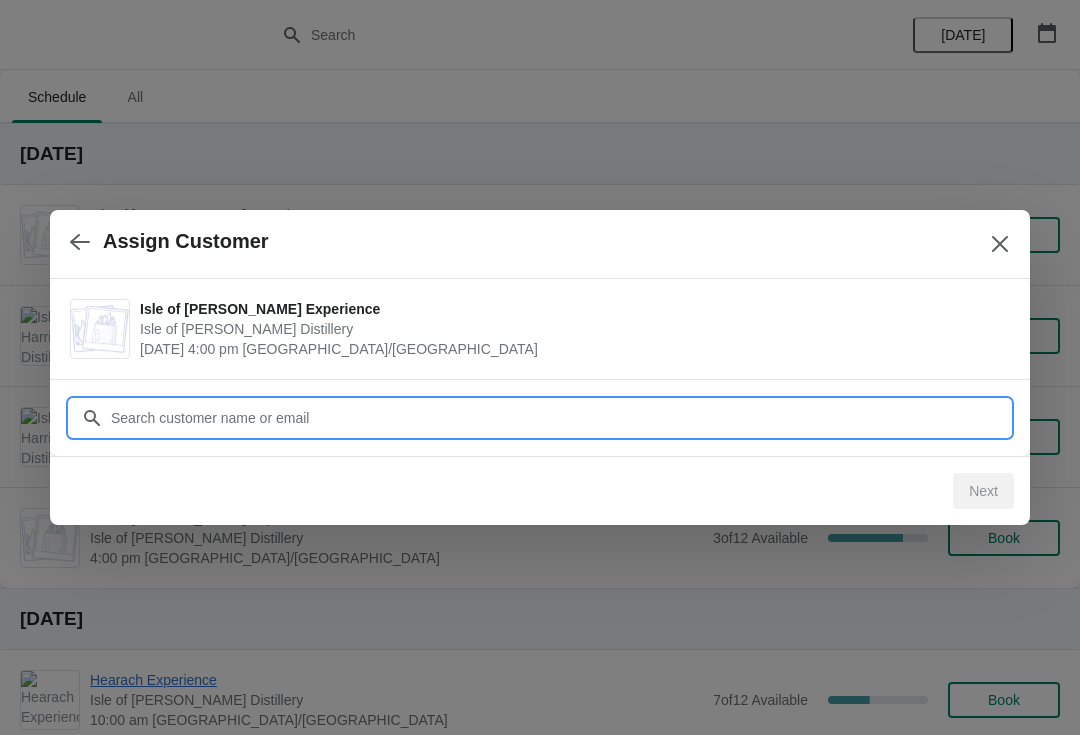 click on "Customer" at bounding box center (560, 418) 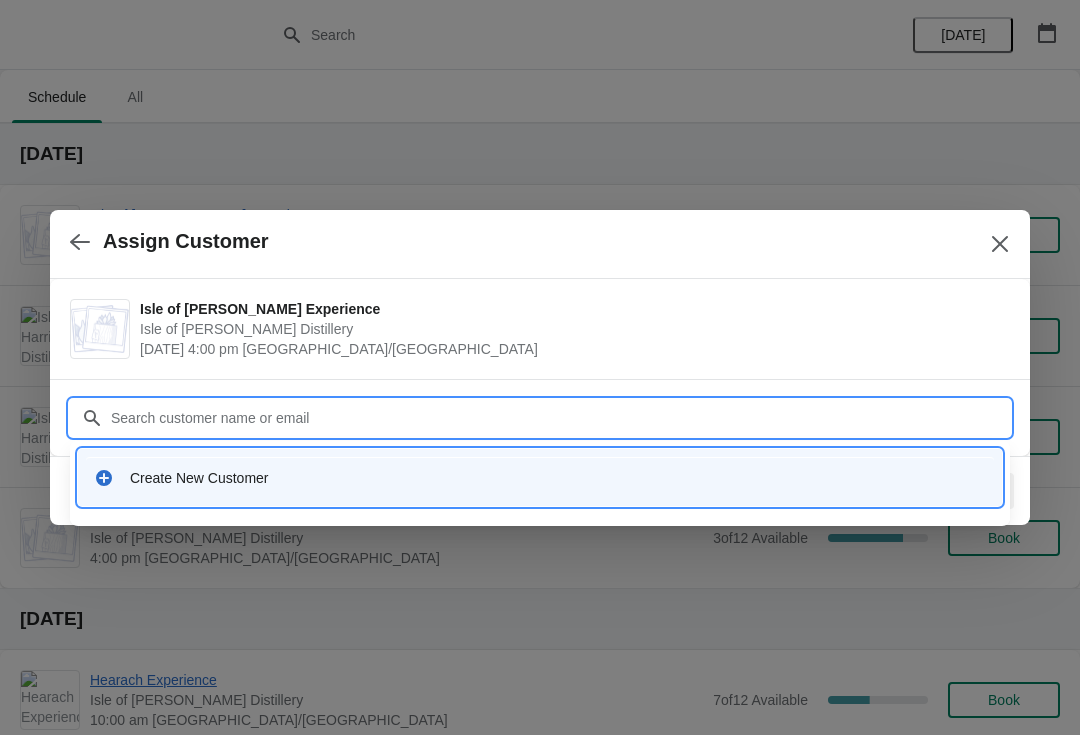 click on "Create New Customer" at bounding box center (540, 477) 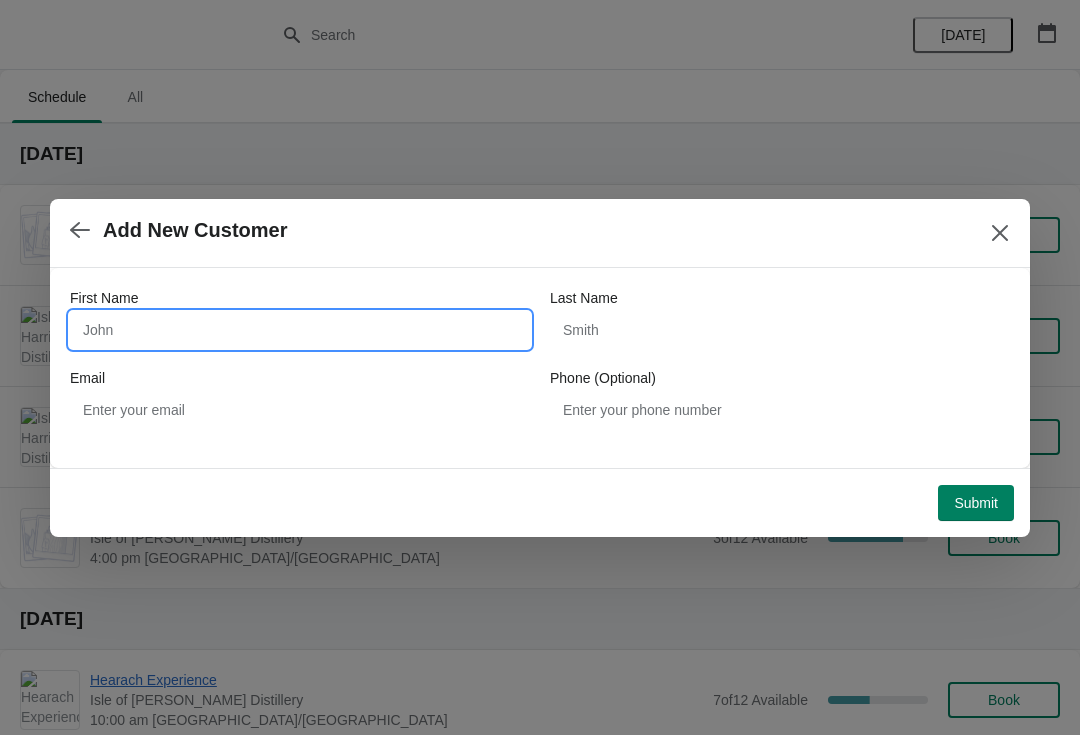 click on "First Name" at bounding box center [300, 330] 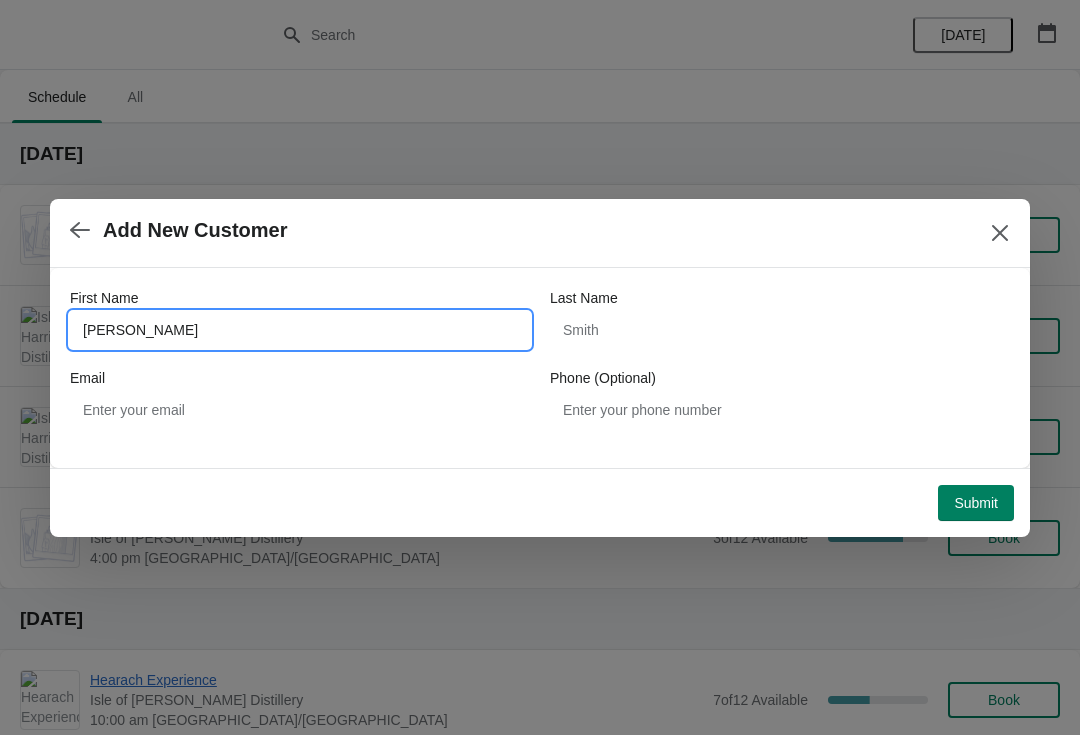 type on "[PERSON_NAME]" 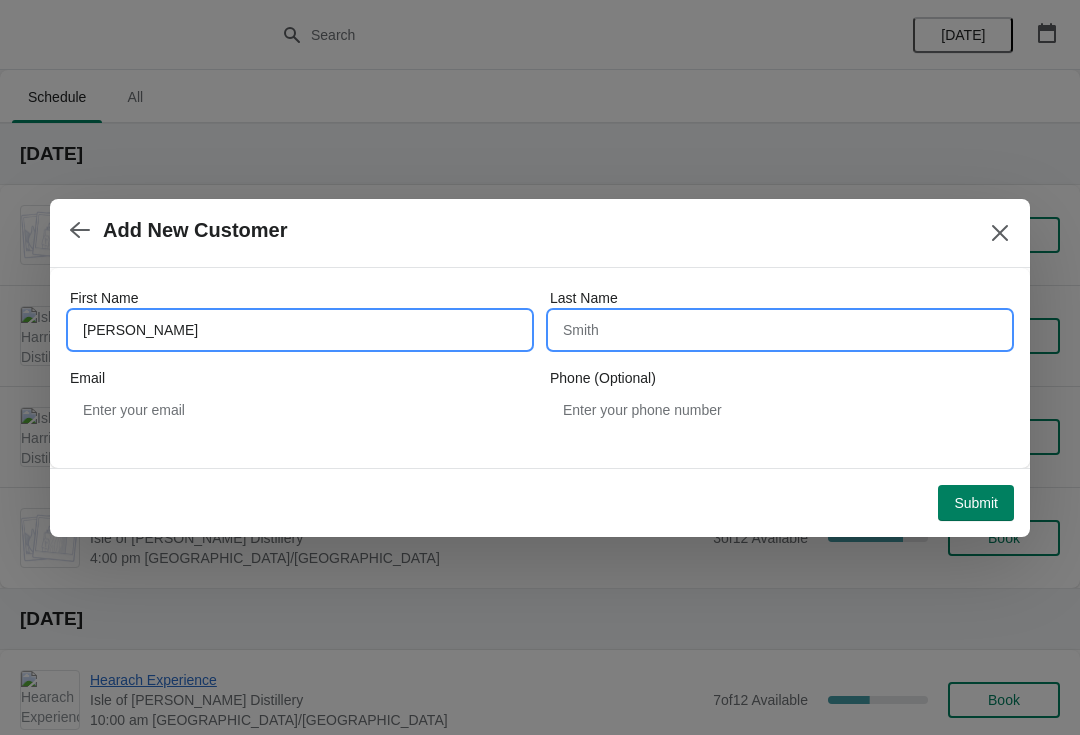 click on "Last Name" at bounding box center [780, 330] 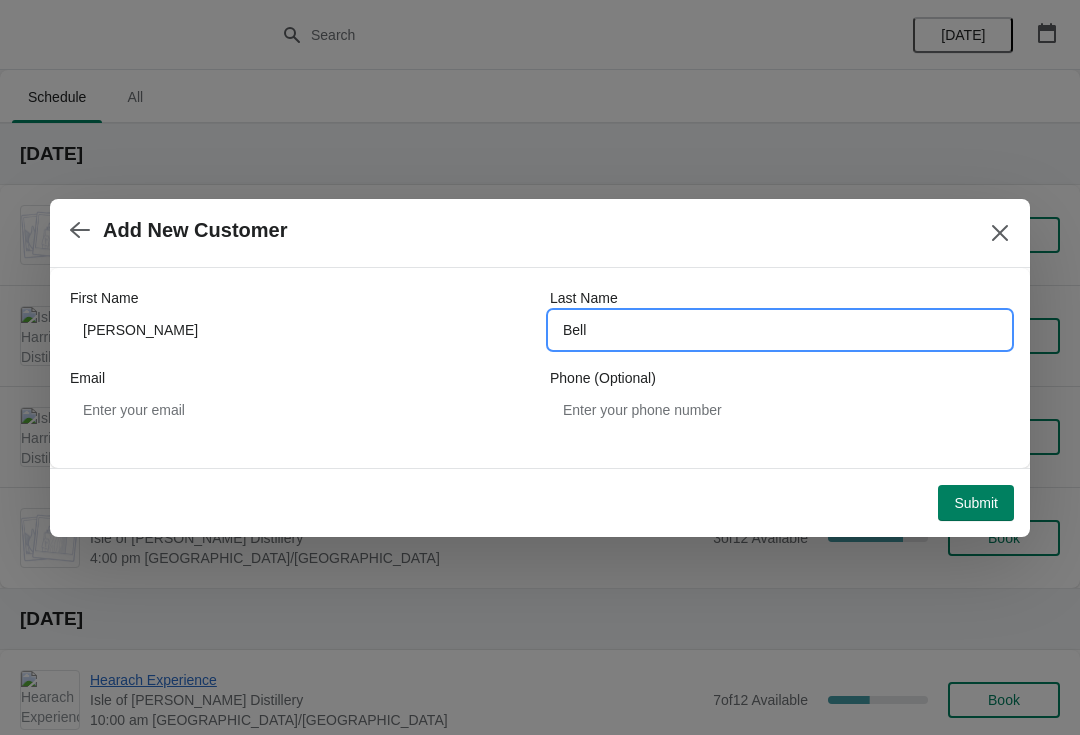 type on "Bell" 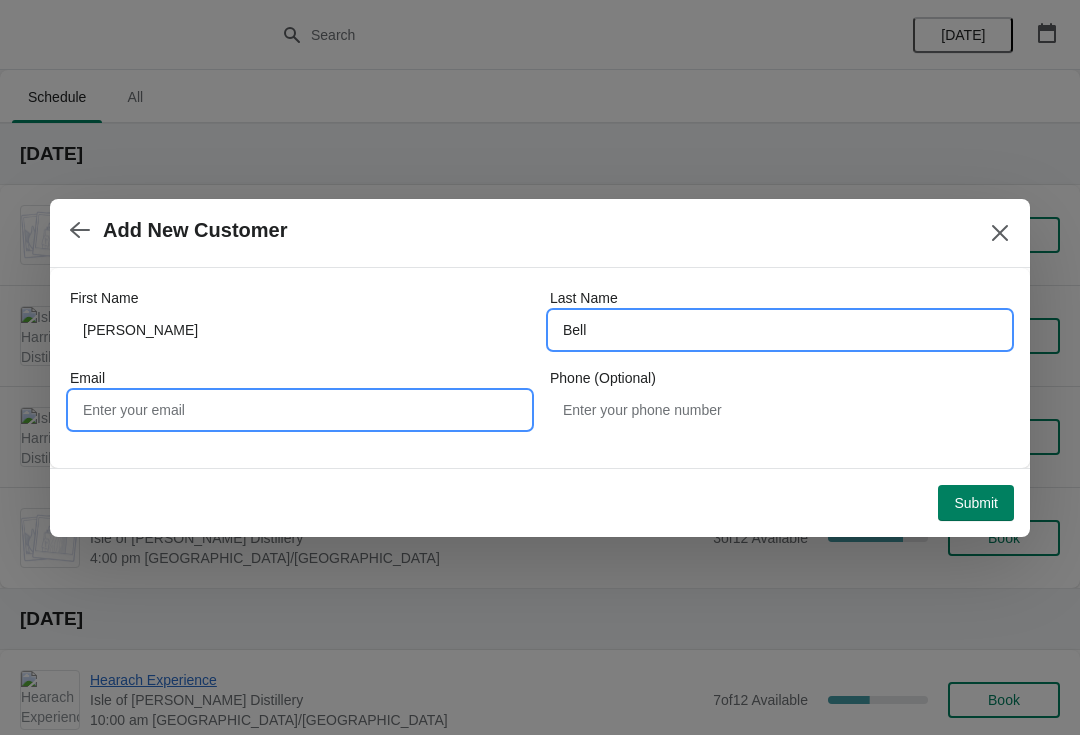 click on "Email" at bounding box center (300, 410) 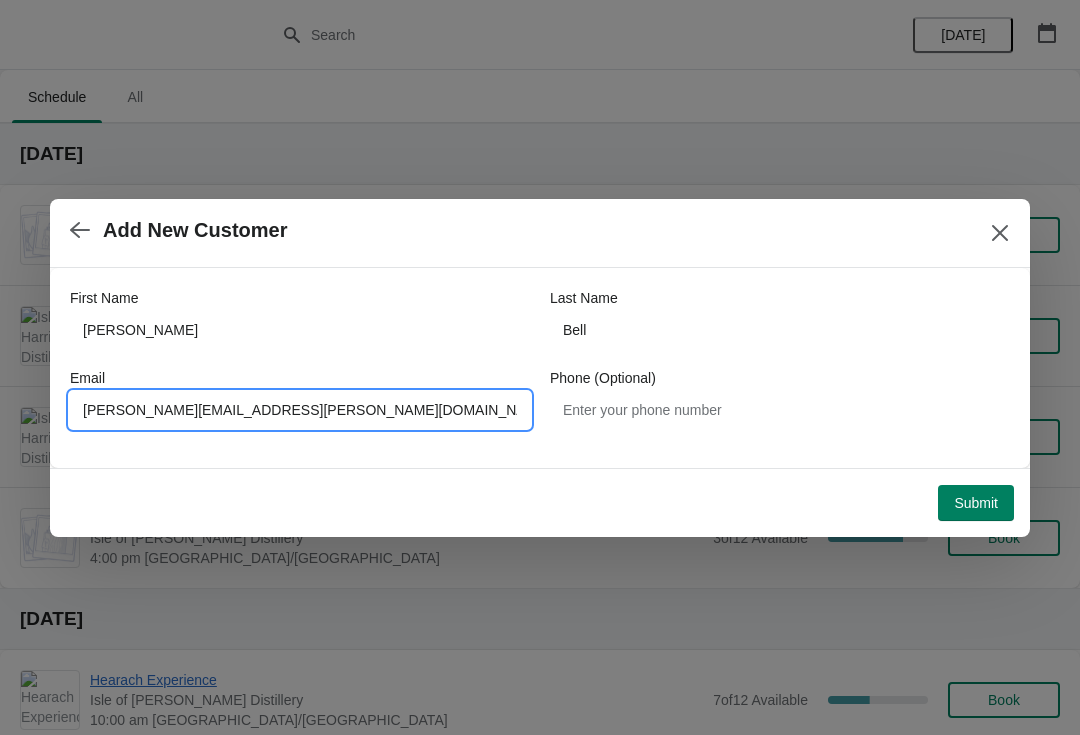 type on "[PERSON_NAME][EMAIL_ADDRESS][PERSON_NAME][DOMAIN_NAME]" 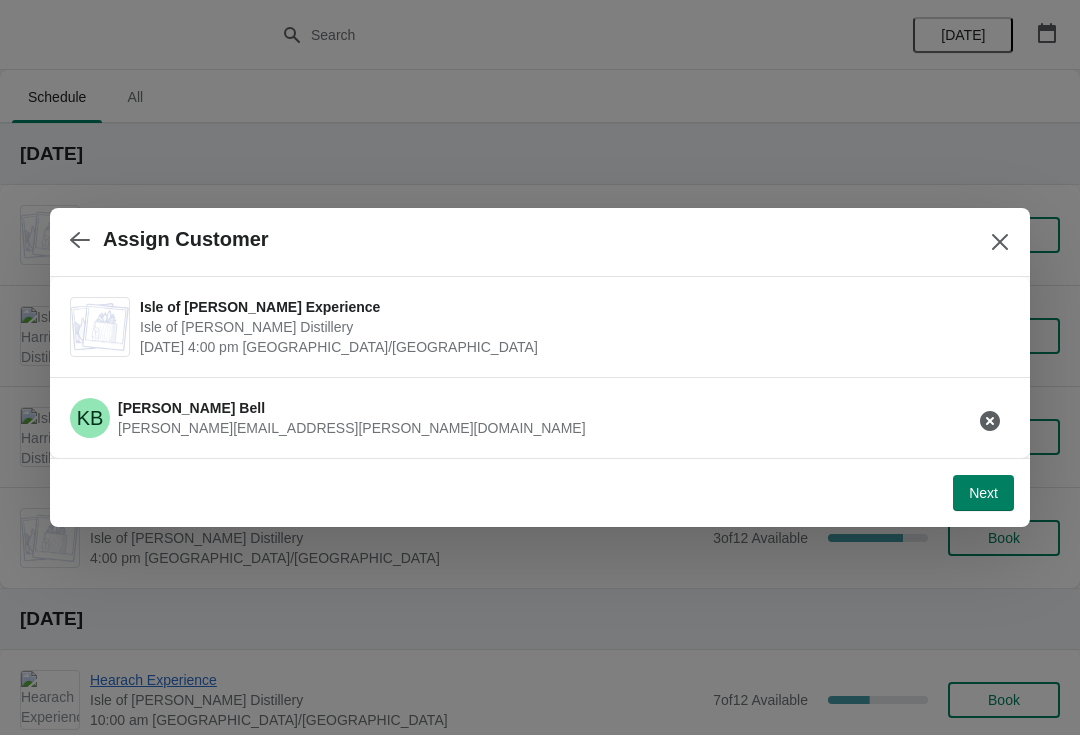 click on "Next" at bounding box center [983, 493] 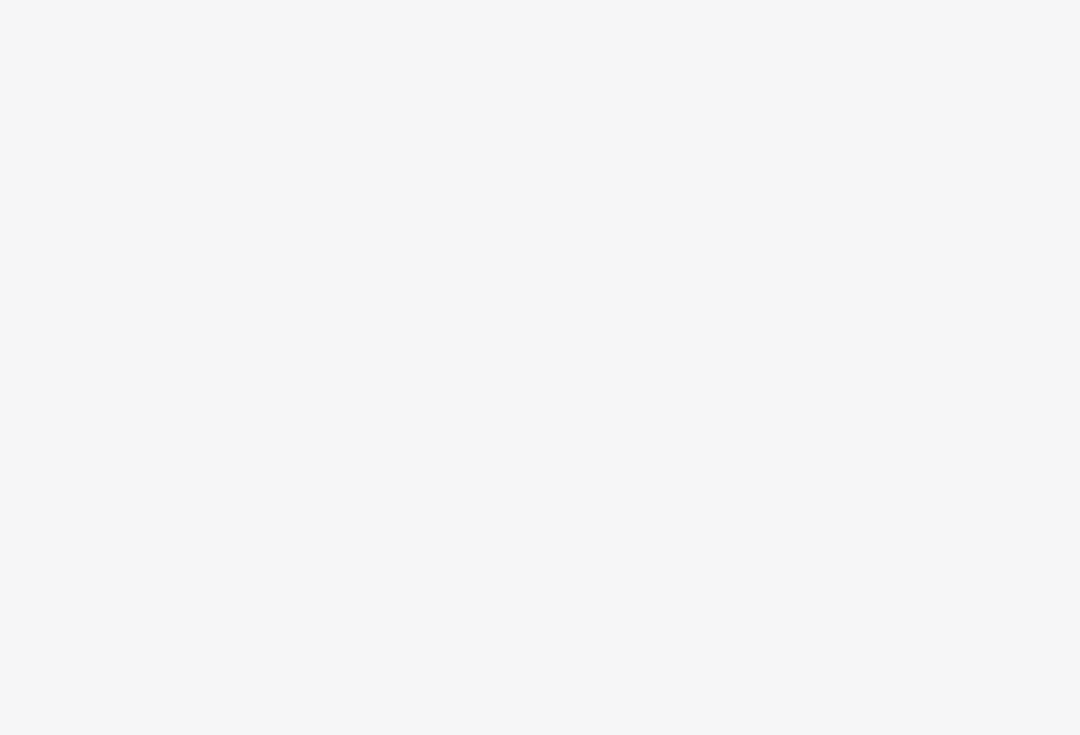 scroll, scrollTop: 0, scrollLeft: 0, axis: both 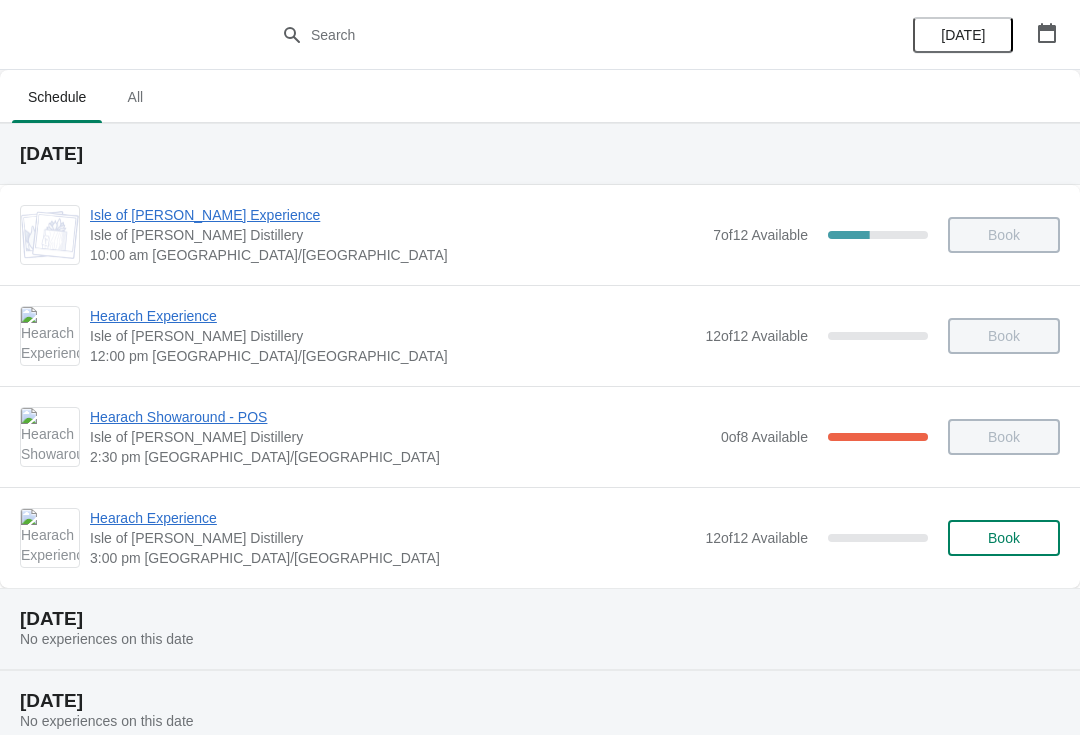 click on "[DATE]" at bounding box center [985, 35] 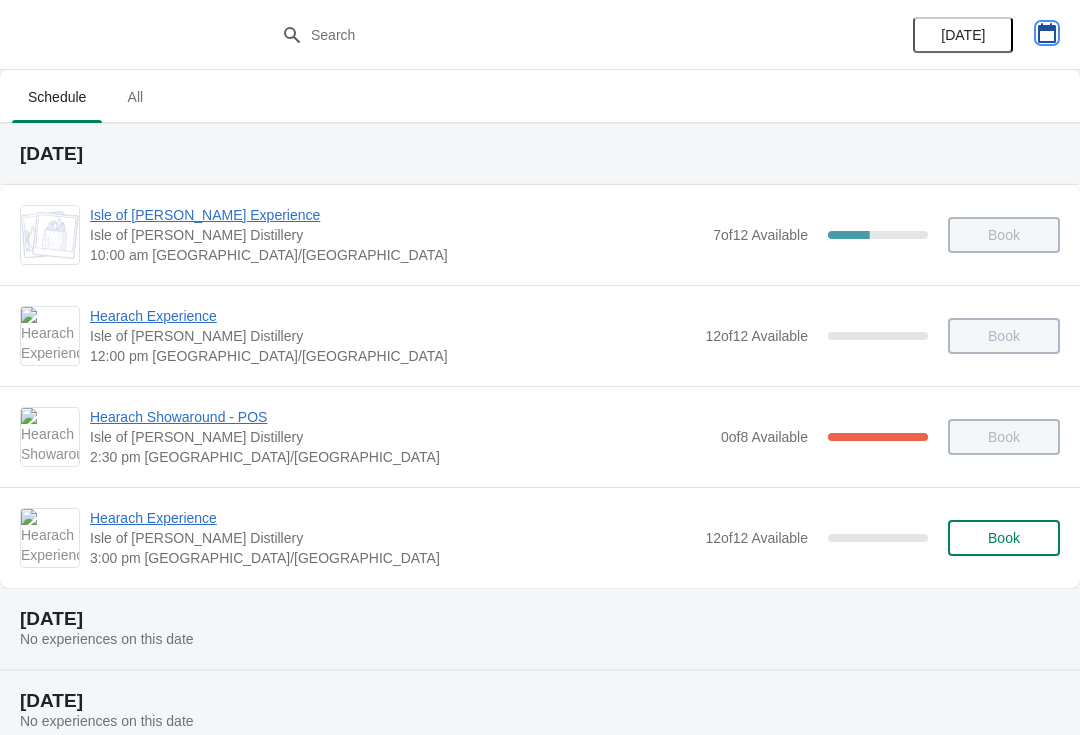 click 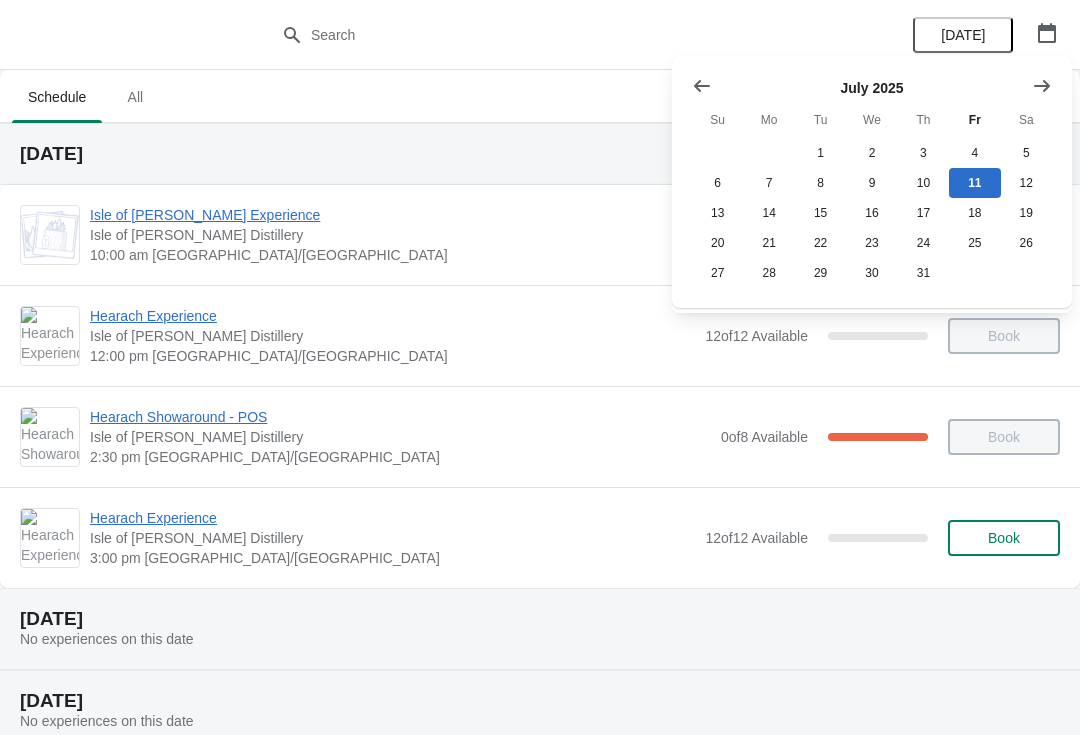 click 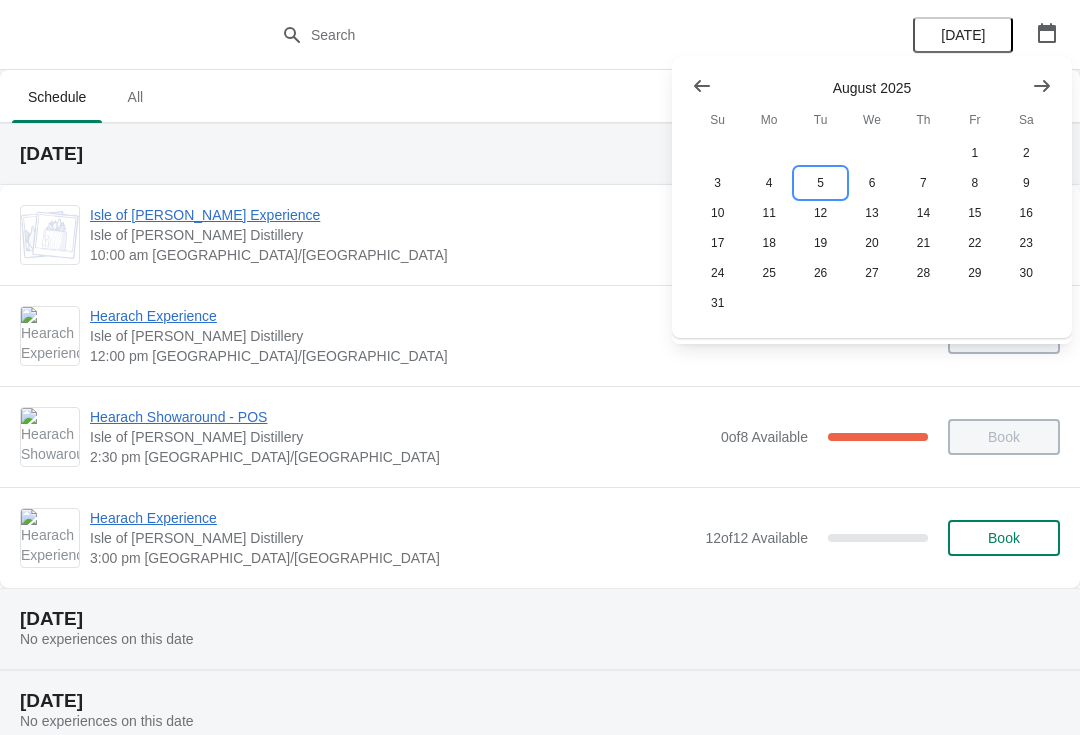 click on "5" at bounding box center [820, 183] 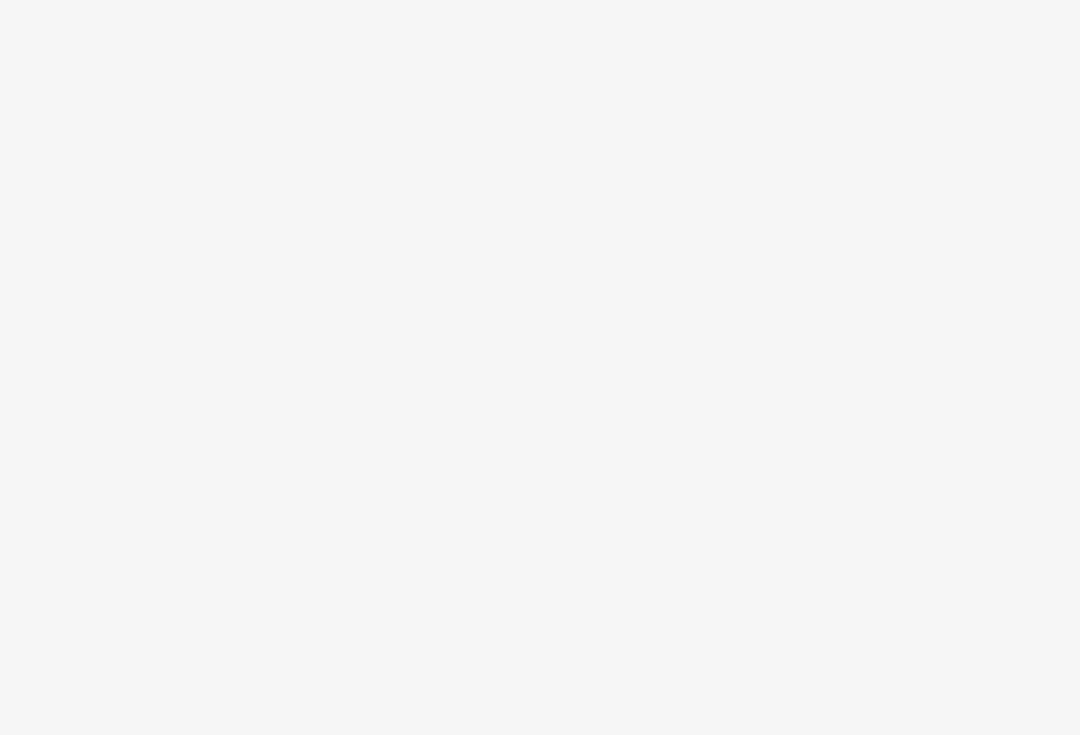 scroll, scrollTop: 0, scrollLeft: 0, axis: both 